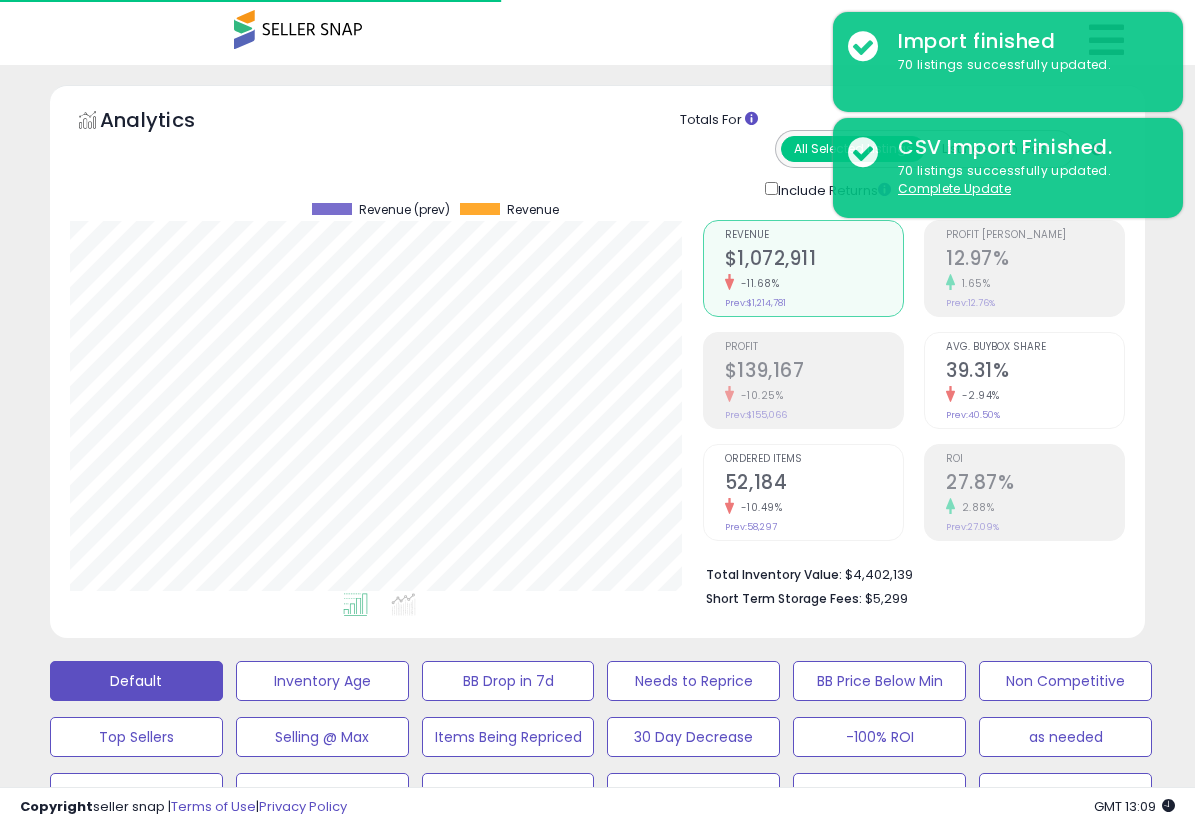 scroll, scrollTop: 617, scrollLeft: 0, axis: vertical 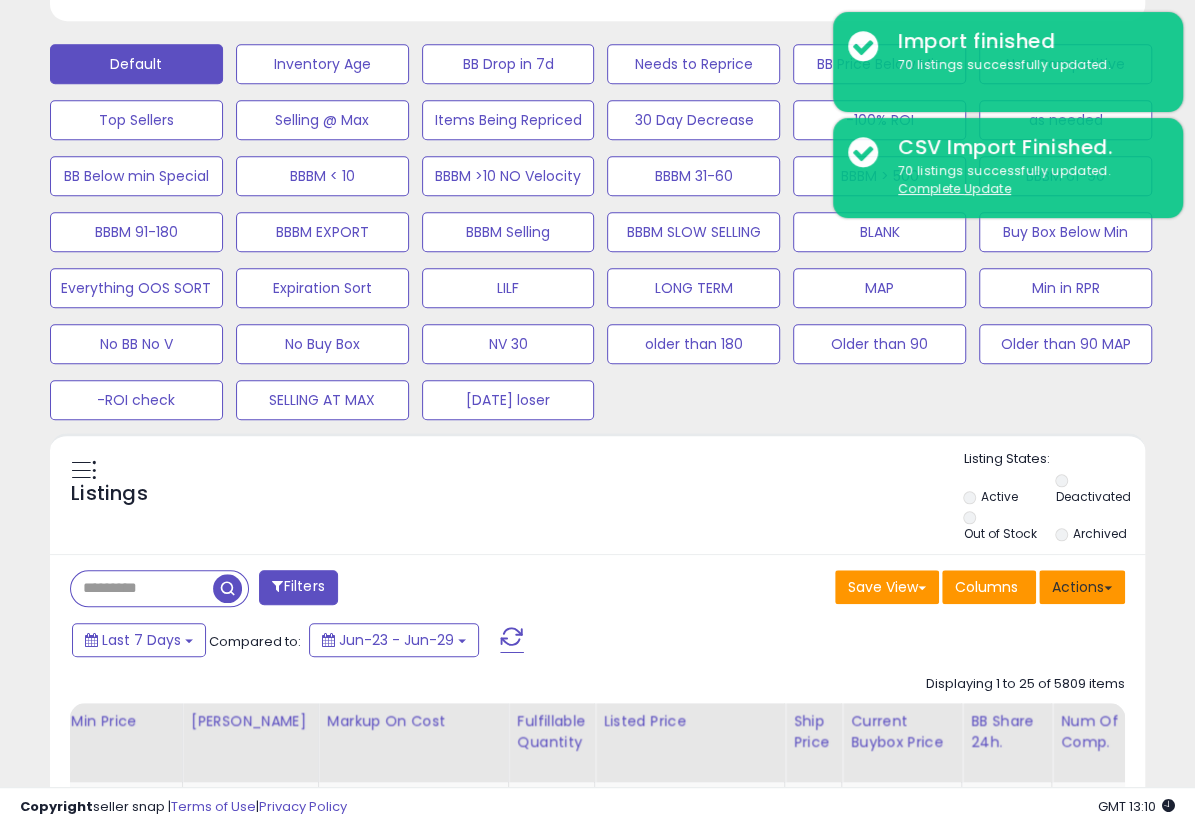 click on "Actions" at bounding box center (1082, 587) 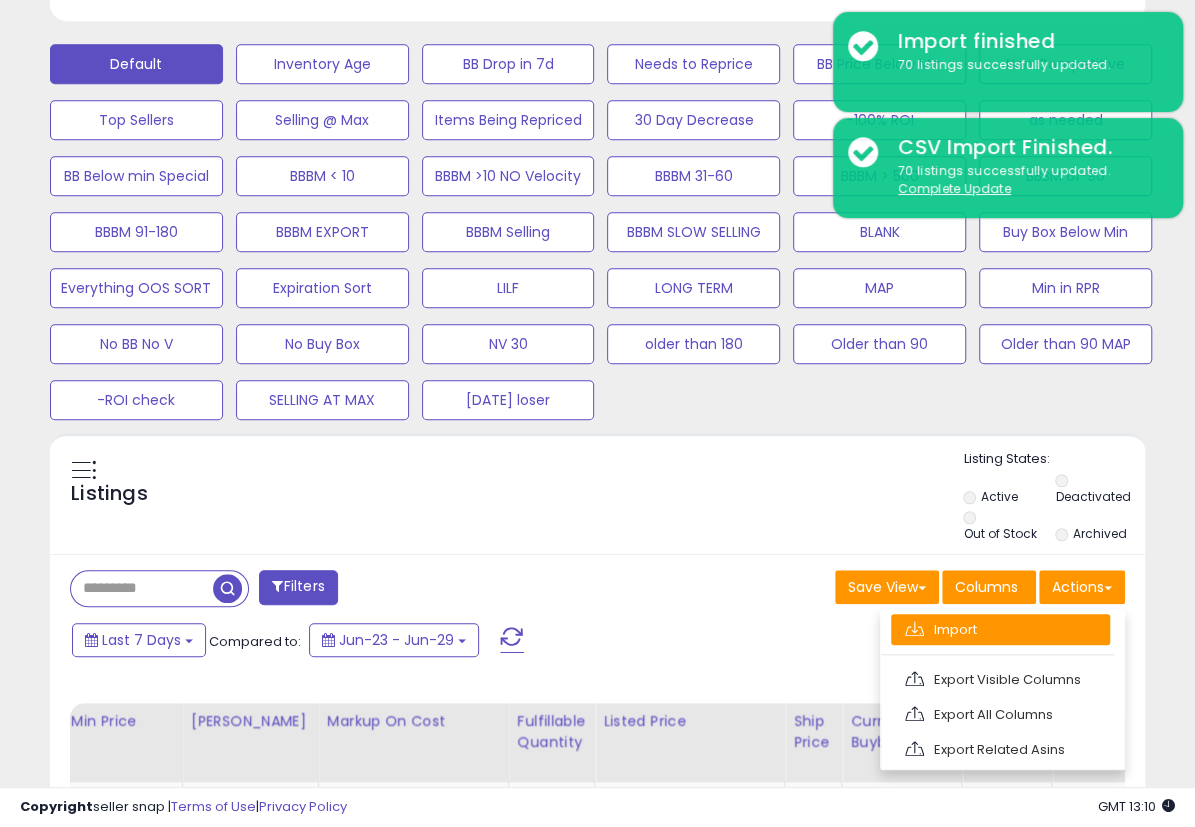 click on "Import" at bounding box center (1000, 629) 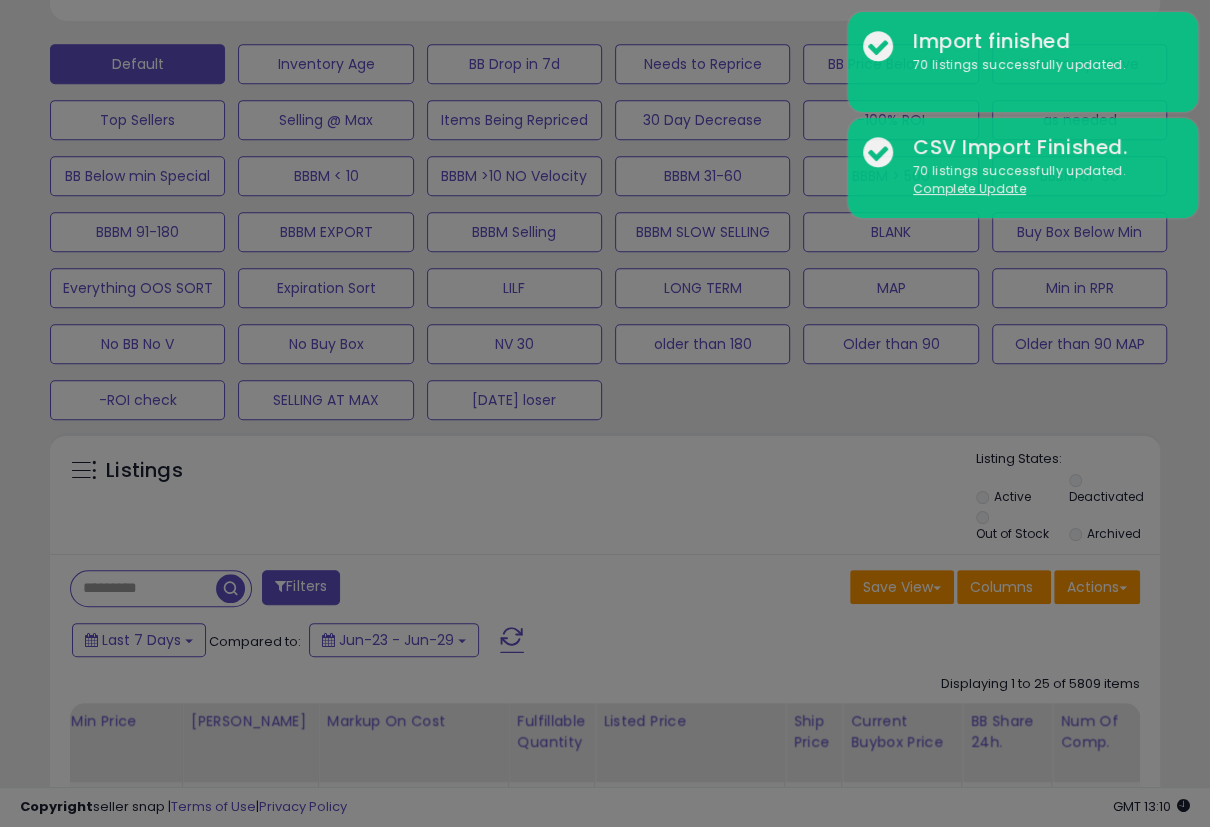 scroll, scrollTop: 999590, scrollLeft: 999358, axis: both 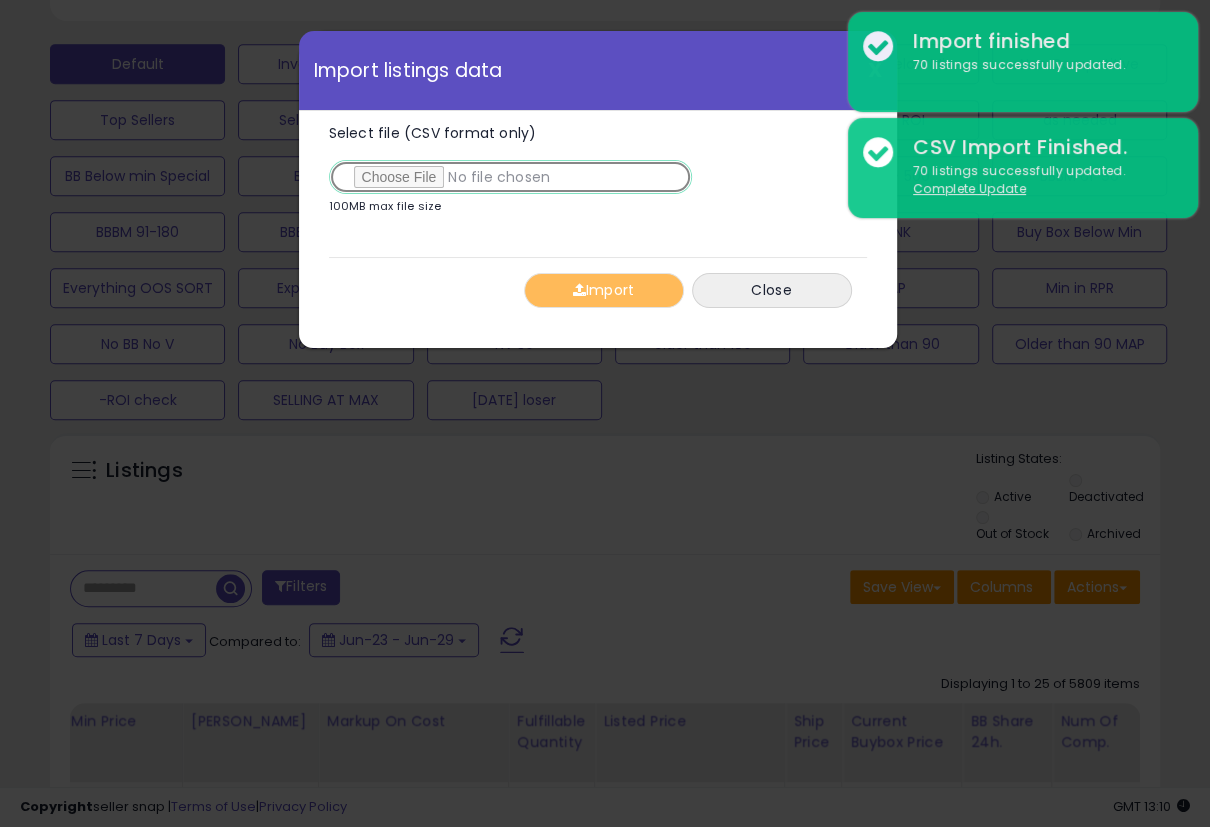 click on "Select file (CSV format only)" at bounding box center [510, 177] 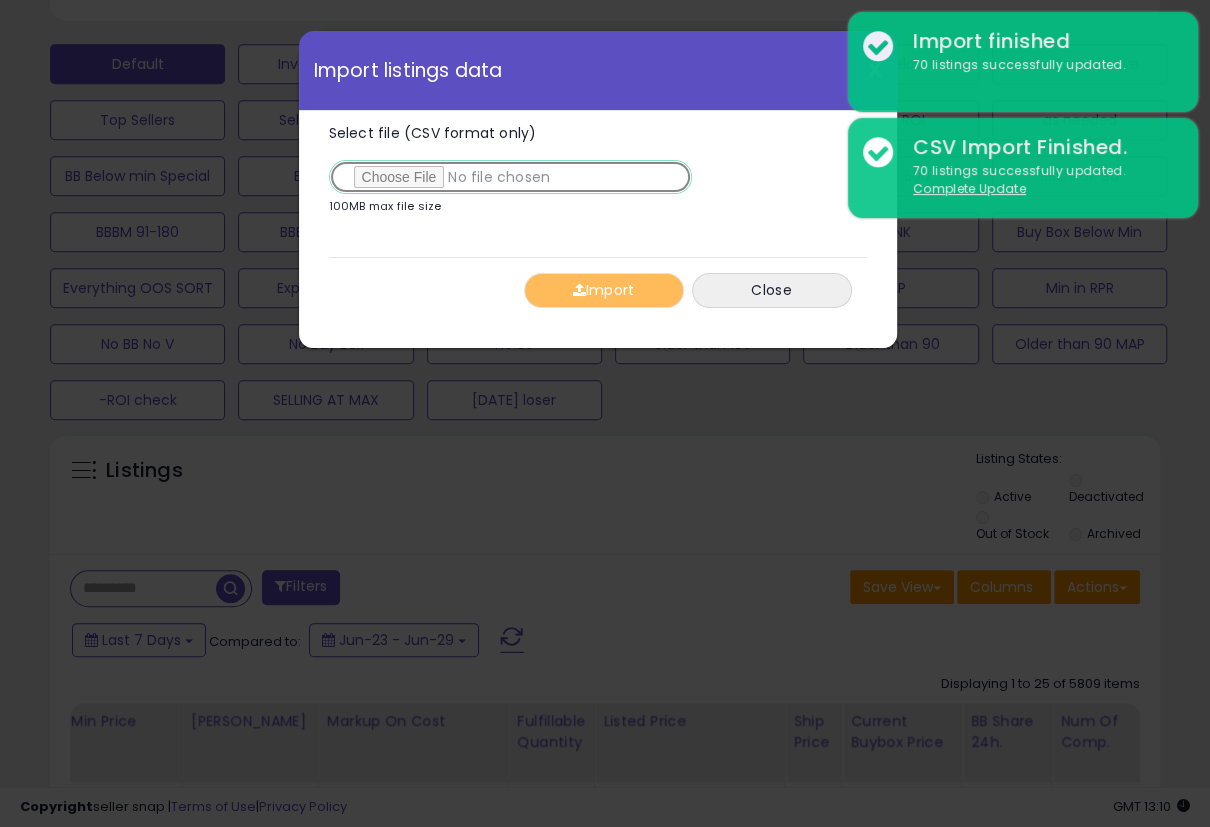 type on "**********" 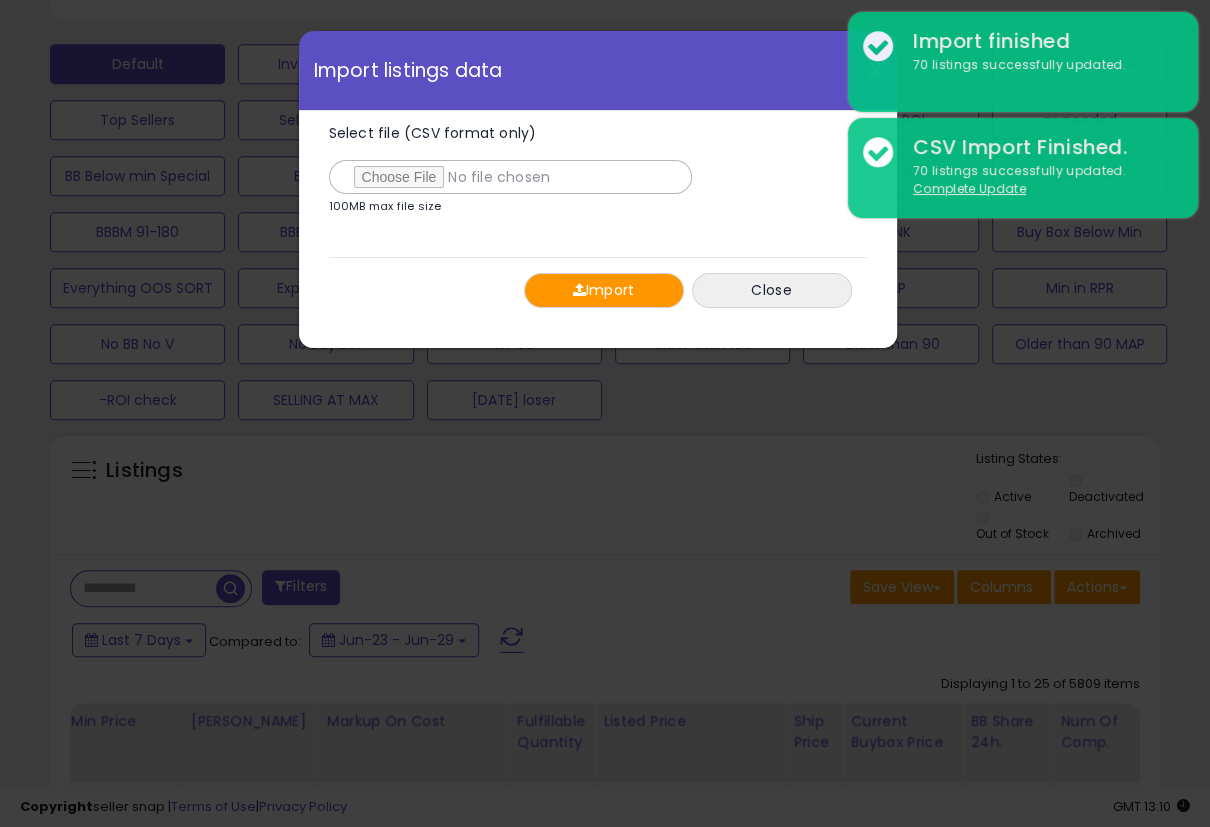 click on "Import" at bounding box center (604, 290) 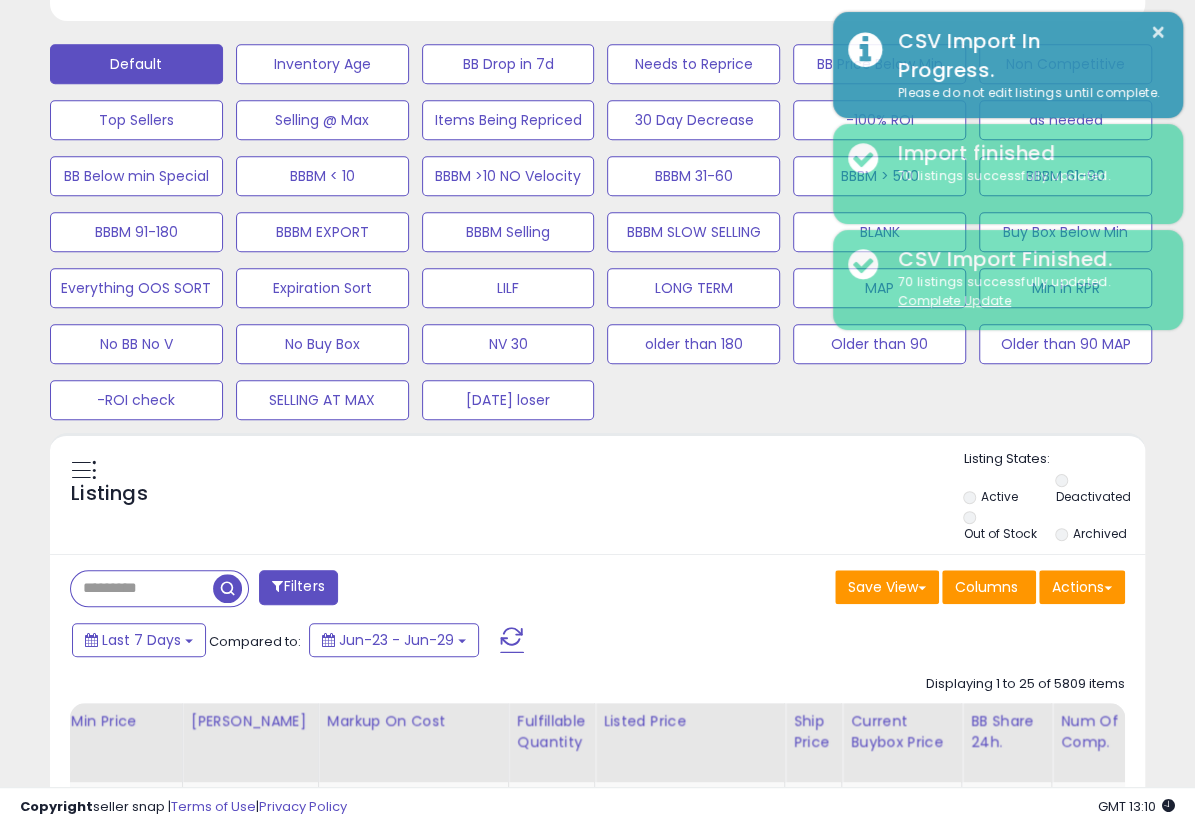 scroll, scrollTop: 410, scrollLeft: 632, axis: both 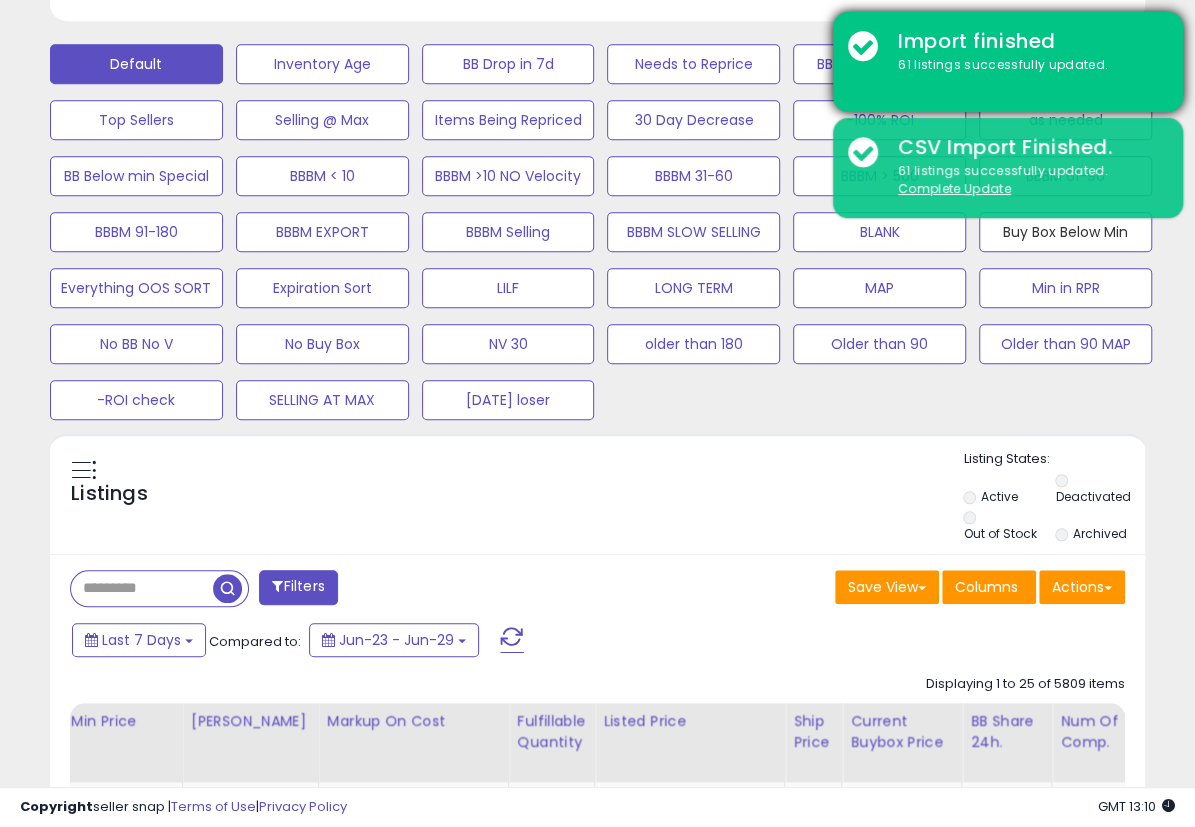 drag, startPoint x: 1070, startPoint y: 224, endPoint x: 1015, endPoint y: 81, distance: 153.21227 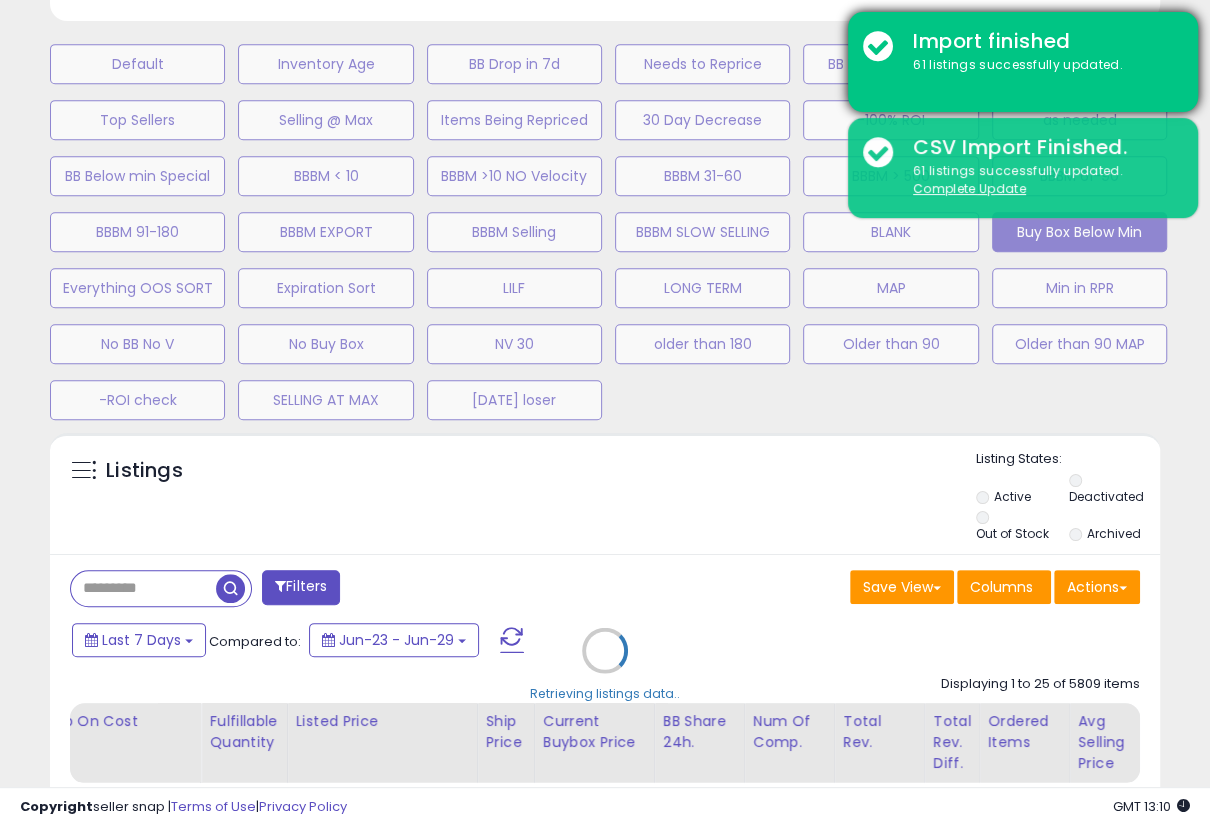 scroll, scrollTop: 999590, scrollLeft: 999358, axis: both 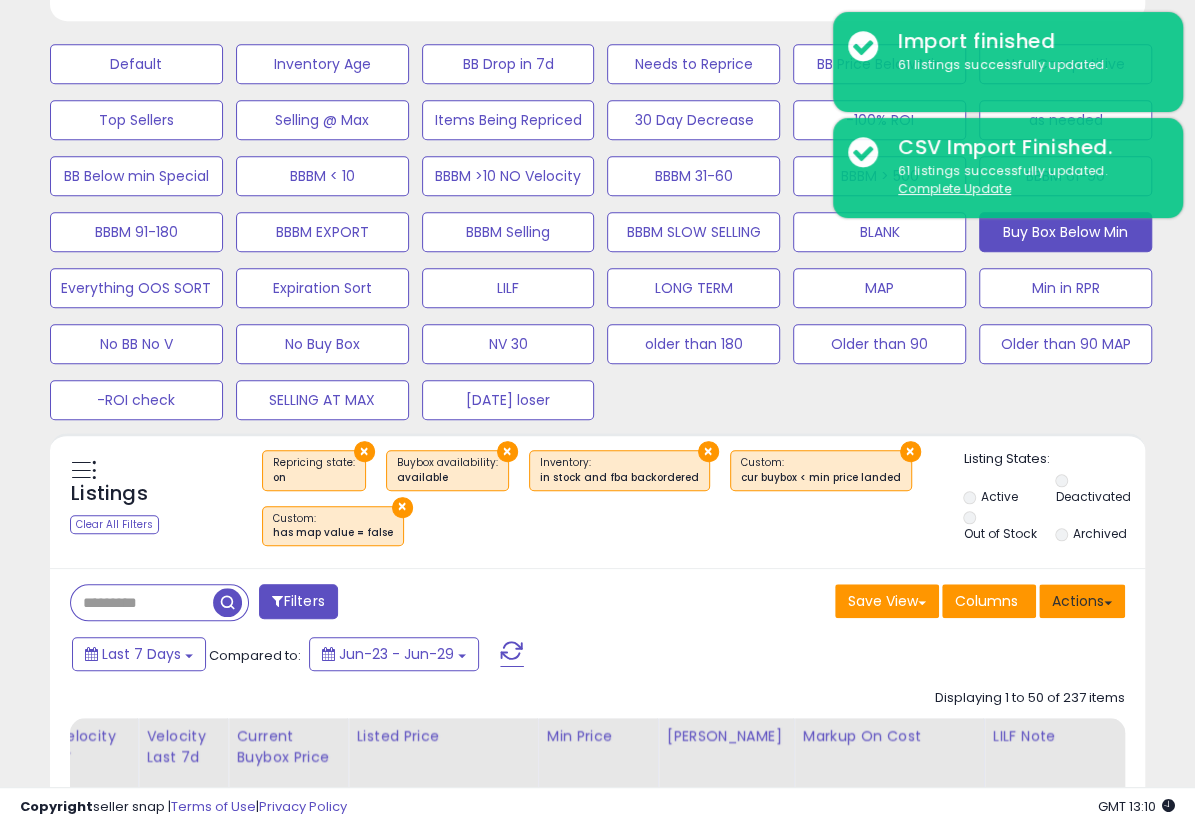 click on "Actions" at bounding box center (1082, 601) 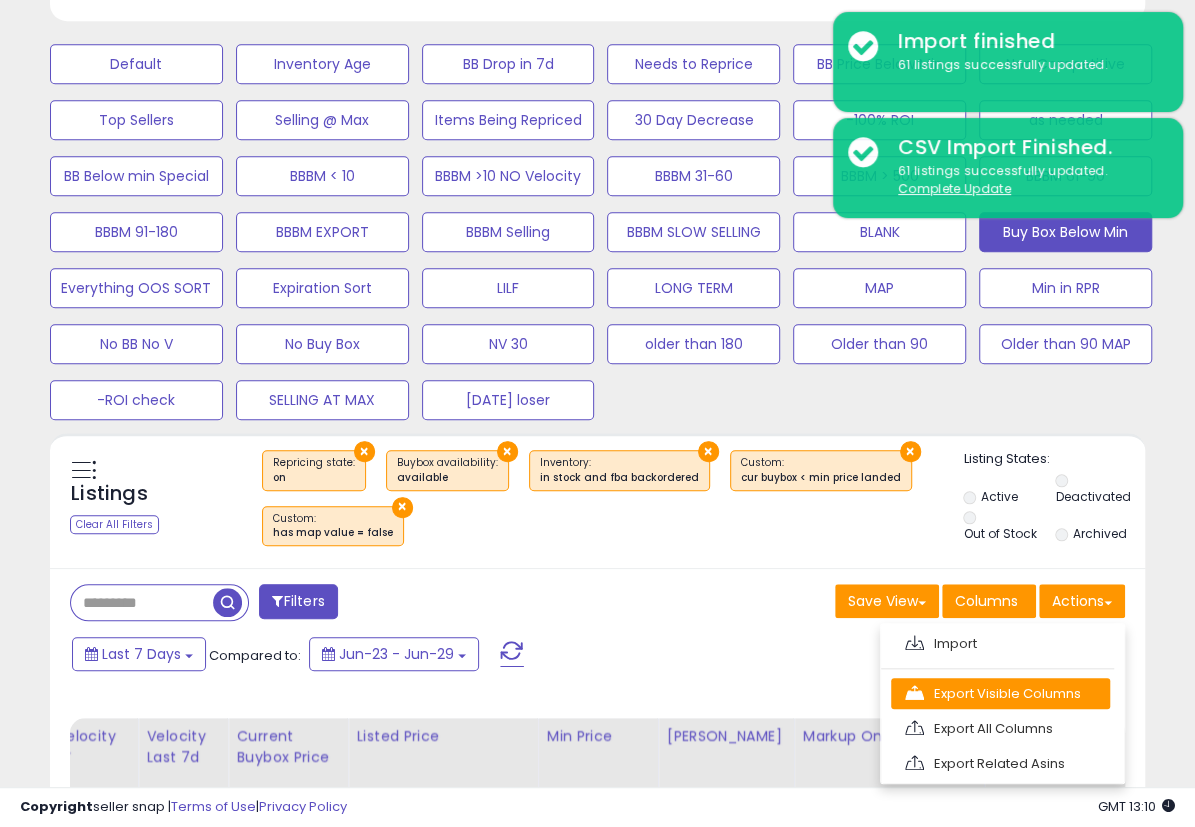 click on "Export Visible Columns" at bounding box center (1000, 693) 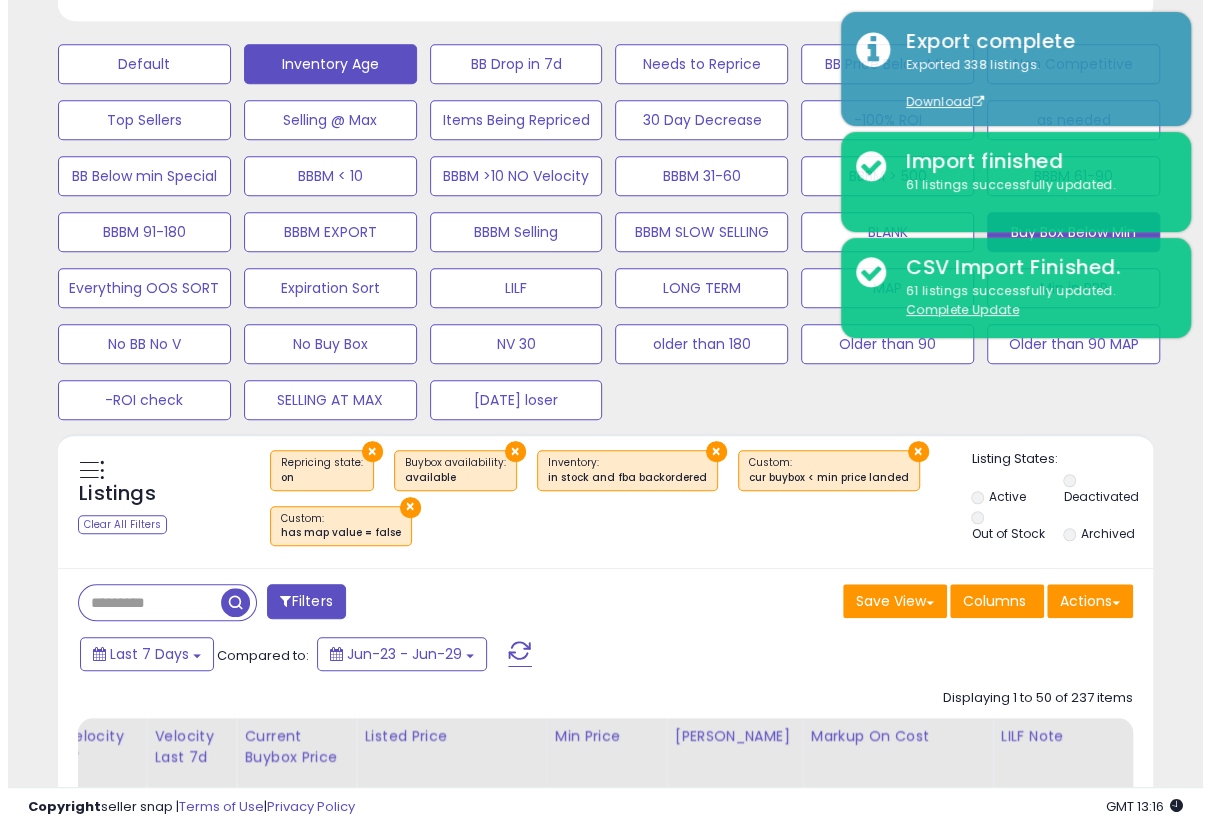 scroll, scrollTop: 284, scrollLeft: 0, axis: vertical 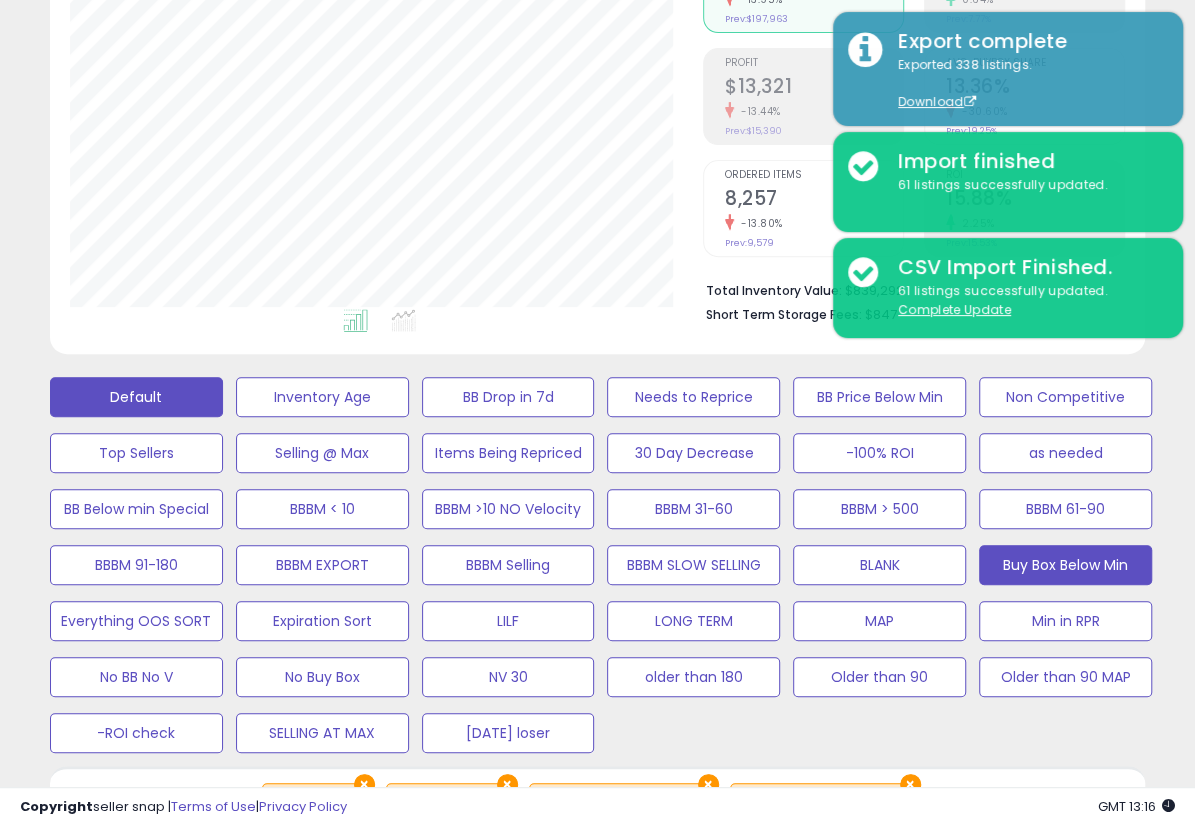 click on "Default" at bounding box center (136, 397) 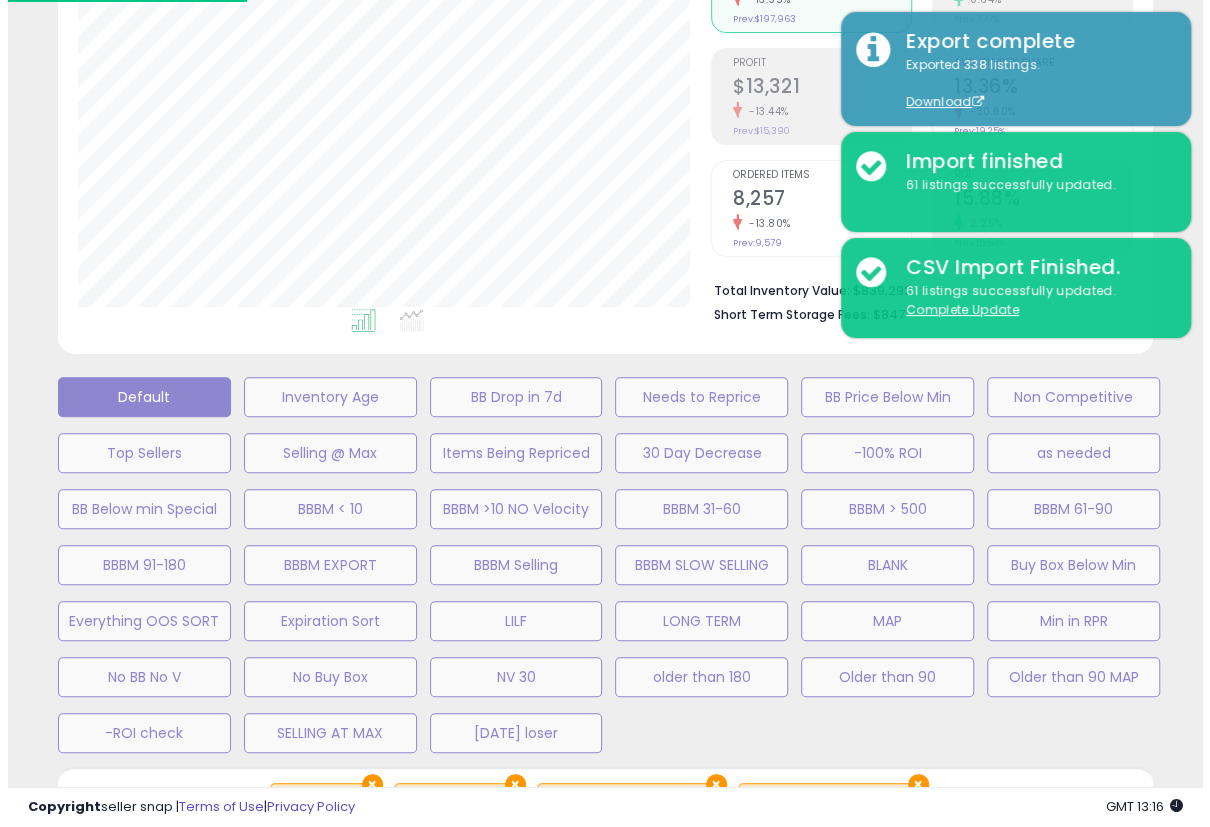 scroll, scrollTop: 999590, scrollLeft: 999358, axis: both 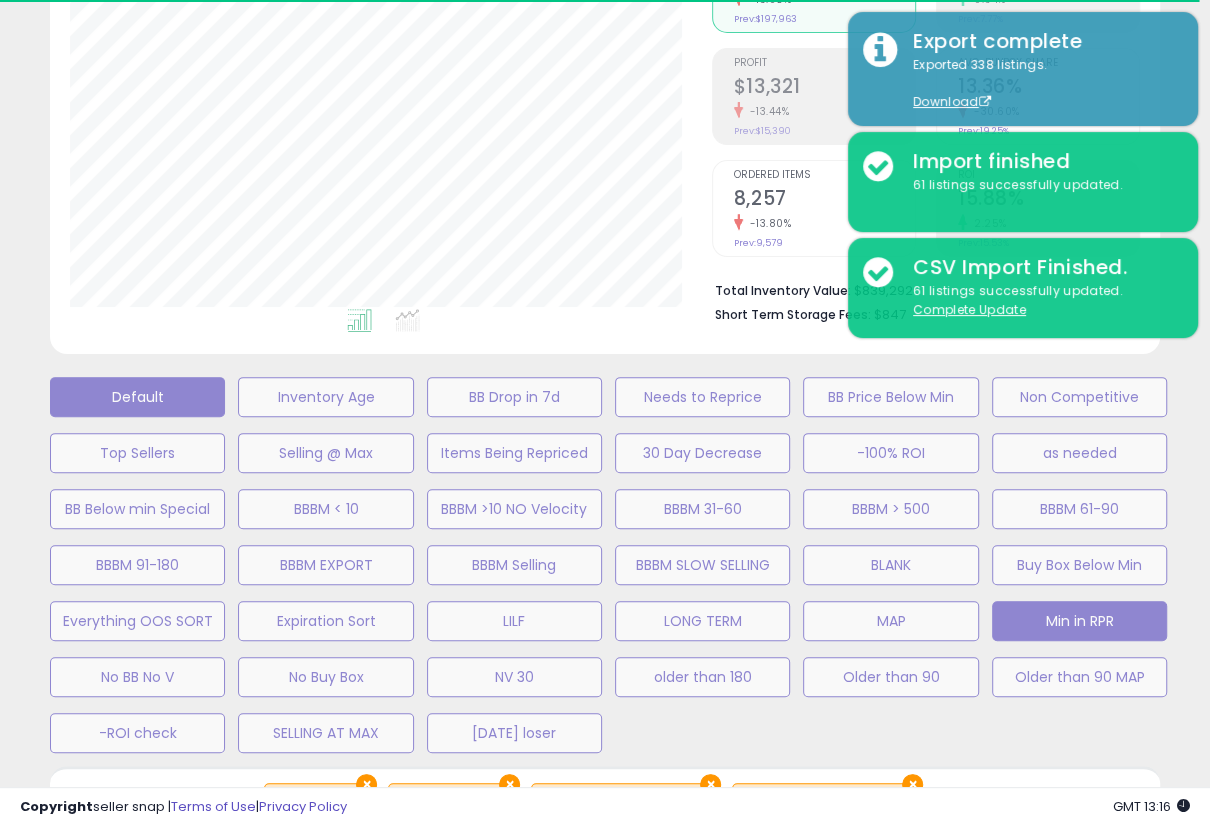 select on "**" 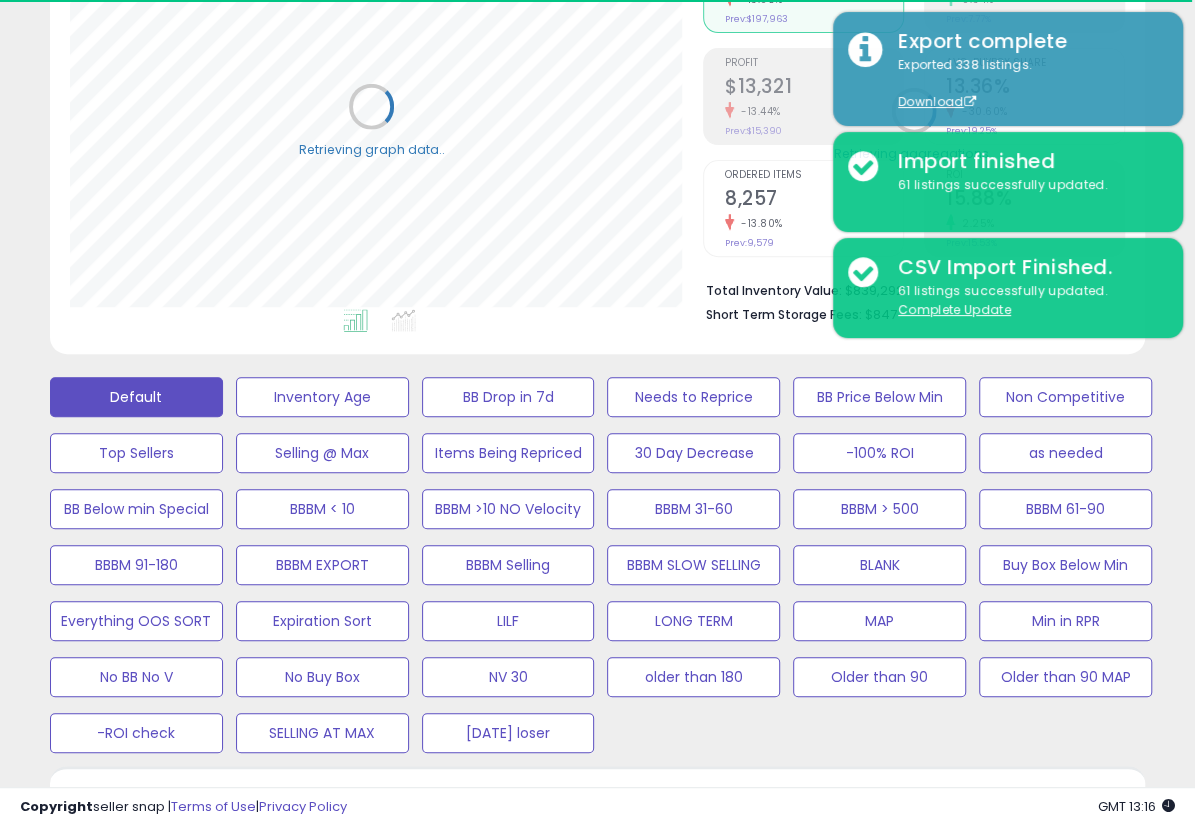 scroll, scrollTop: 410, scrollLeft: 632, axis: both 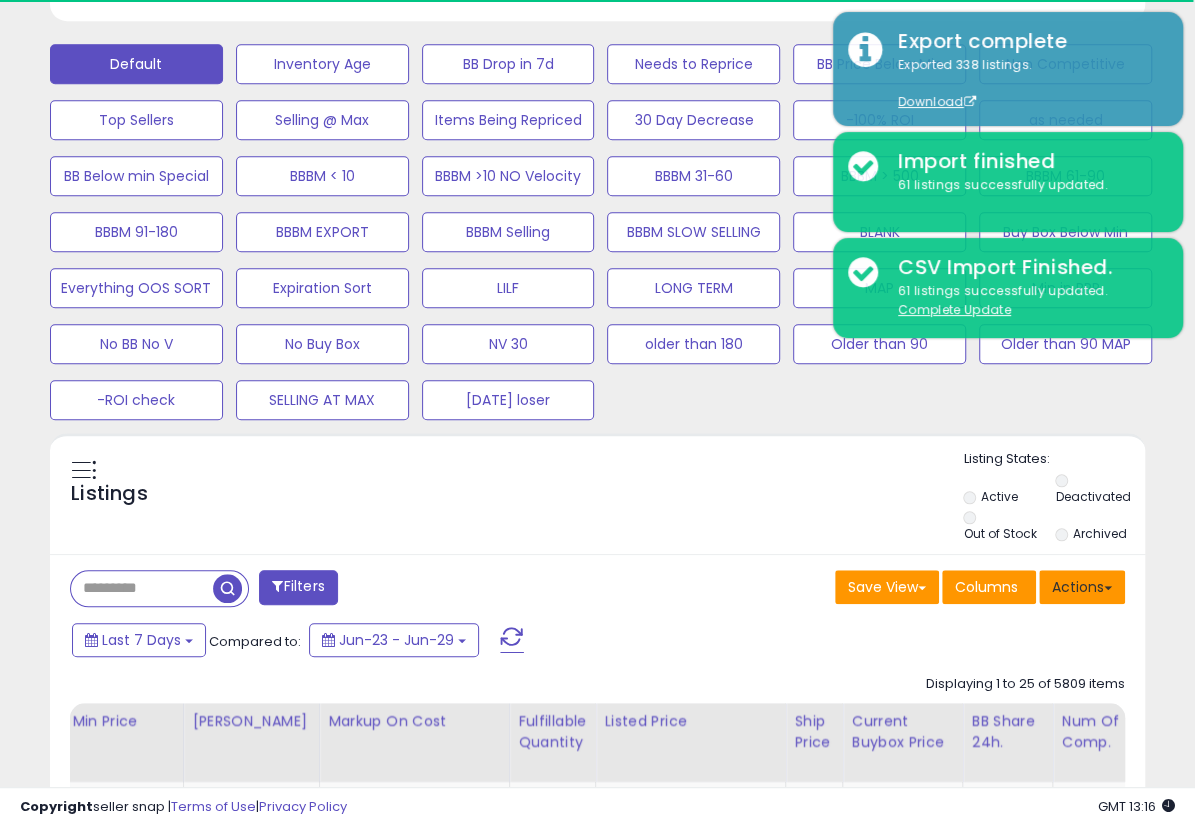 click on "Actions" at bounding box center [1082, 587] 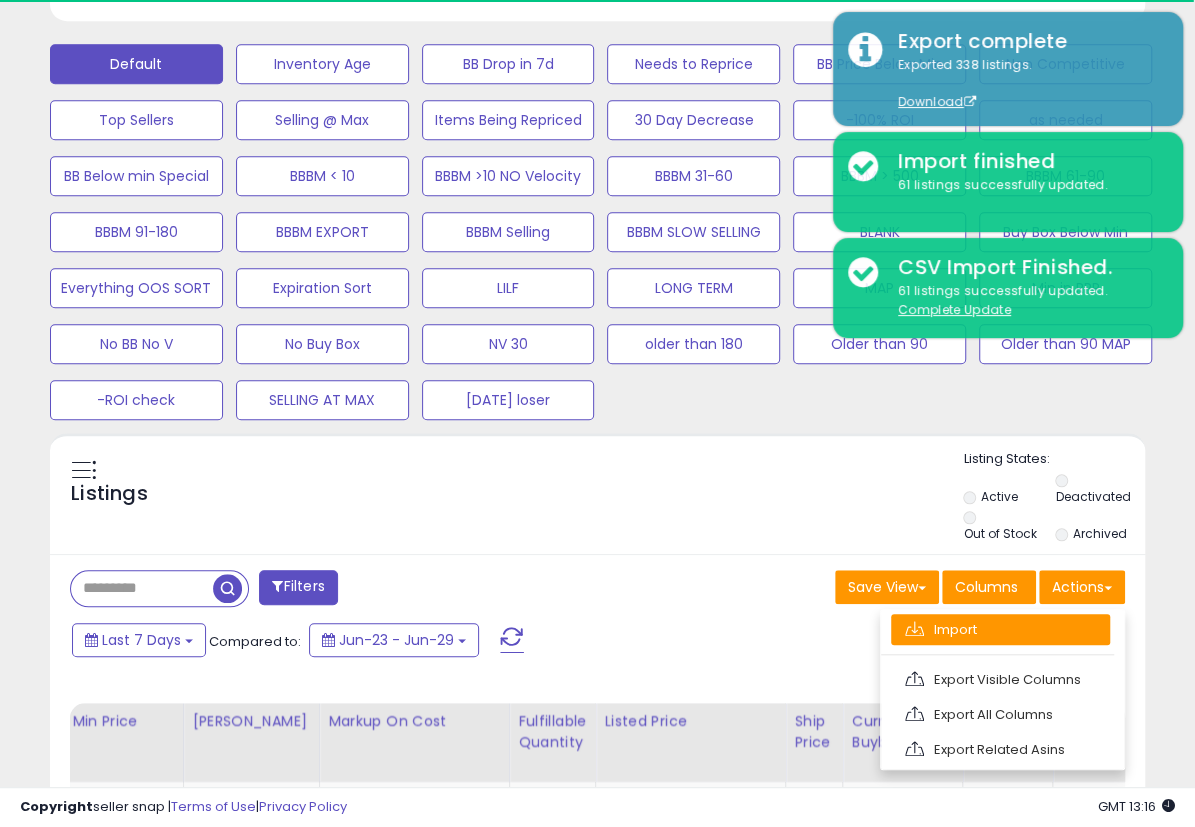 click on "Import" at bounding box center [1000, 629] 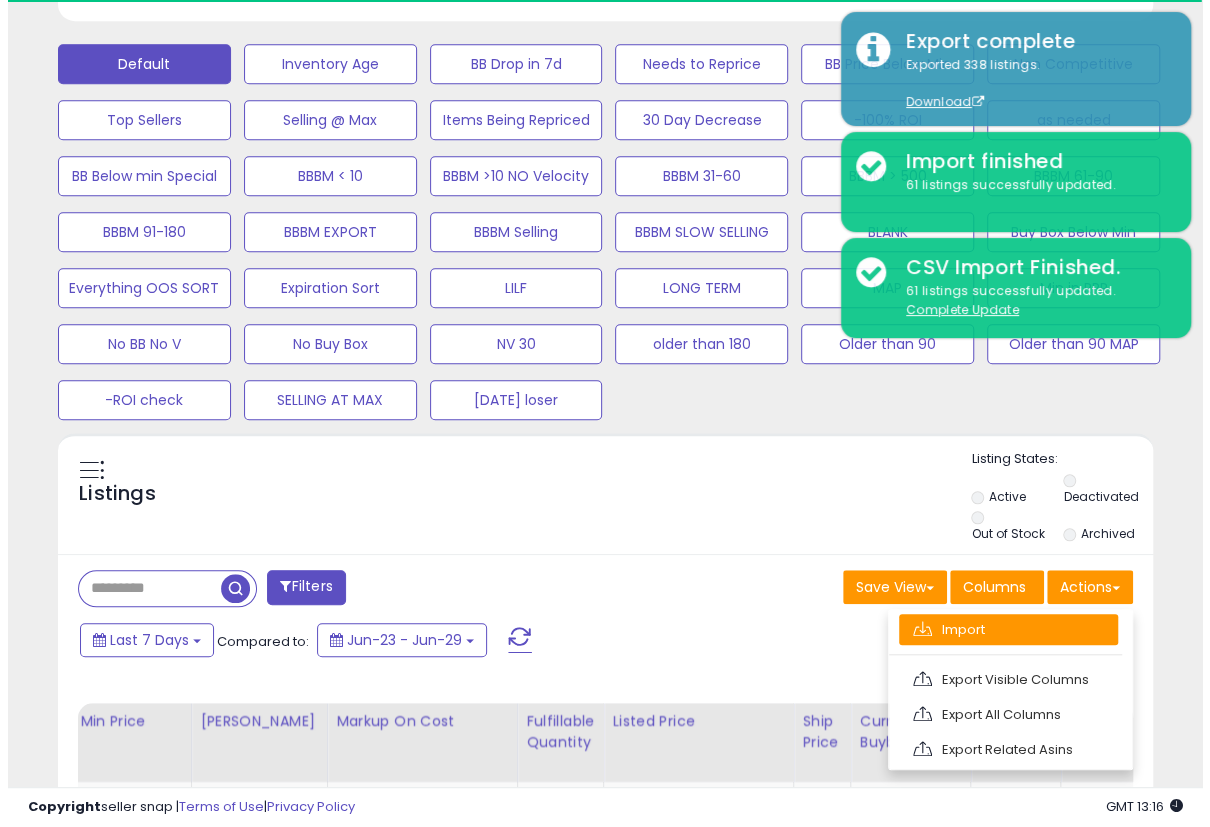 scroll, scrollTop: 999590, scrollLeft: 999358, axis: both 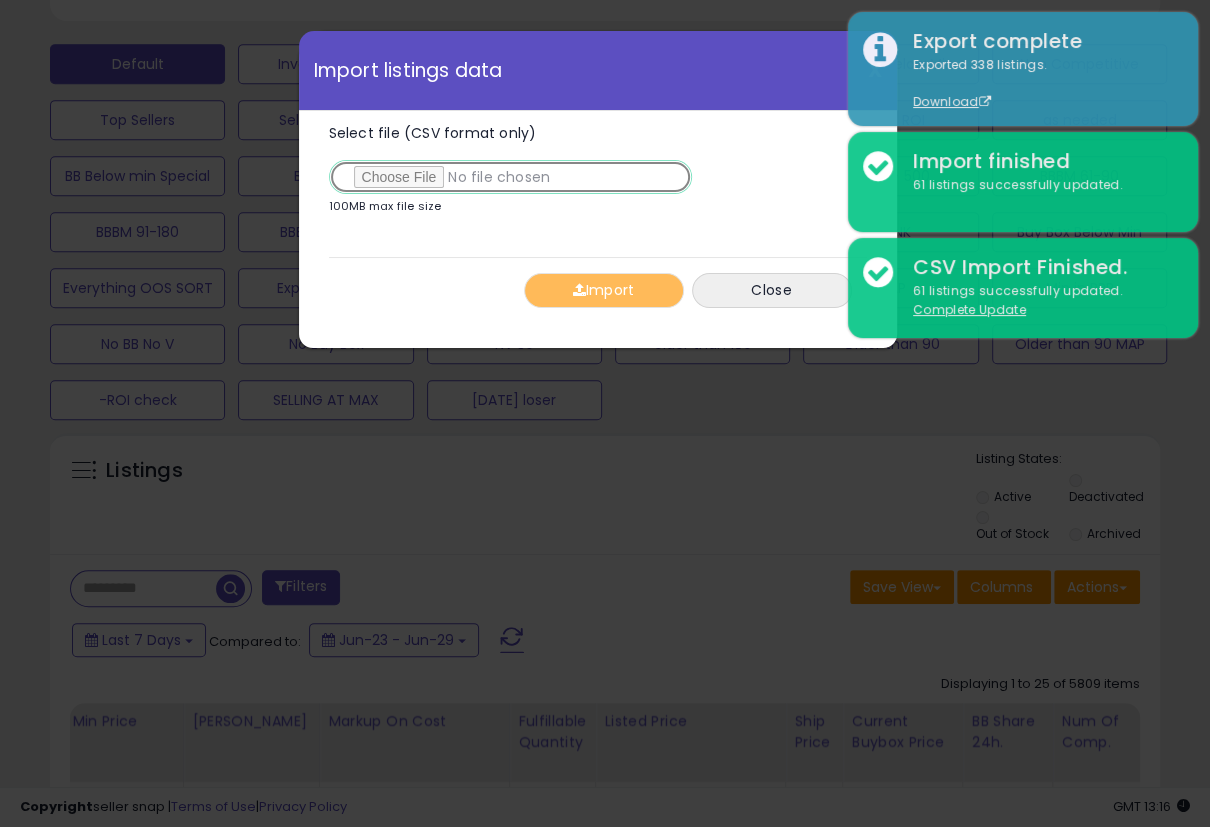 click on "Select file (CSV format only)" at bounding box center [510, 177] 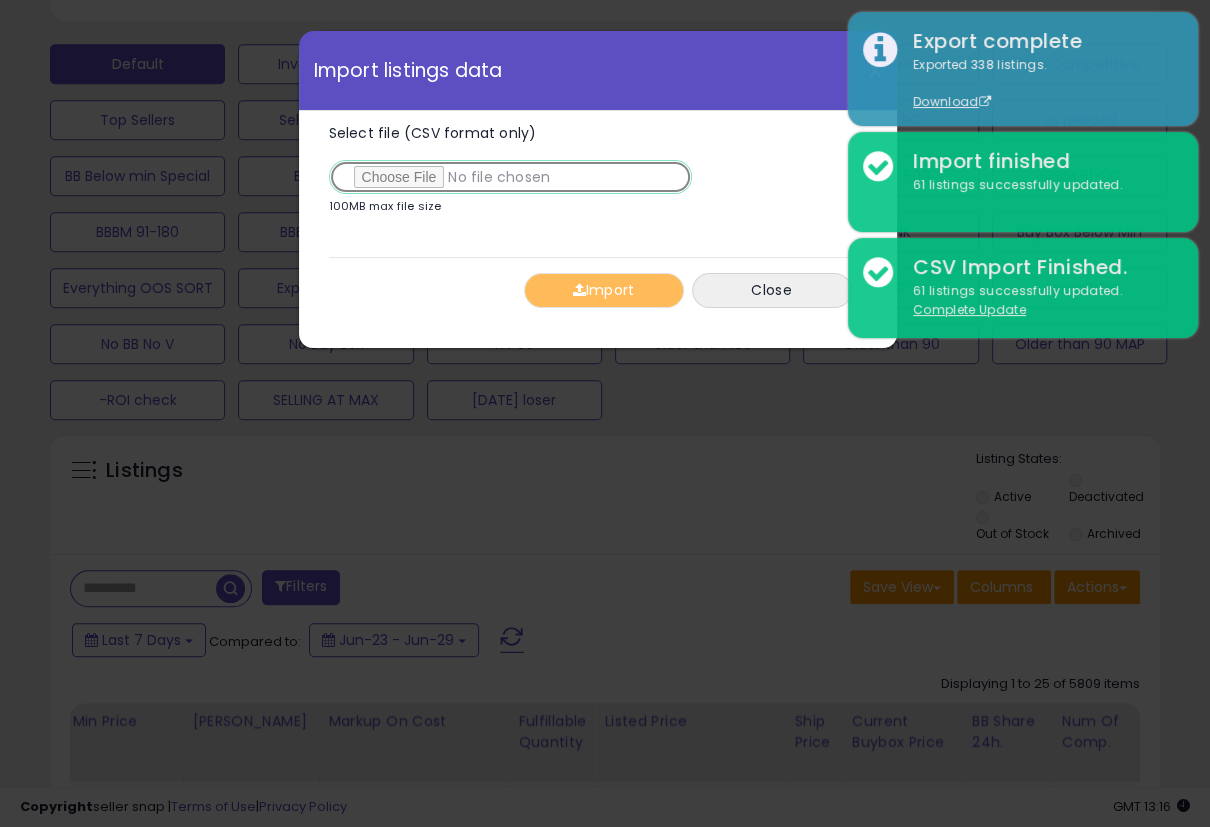 type on "**********" 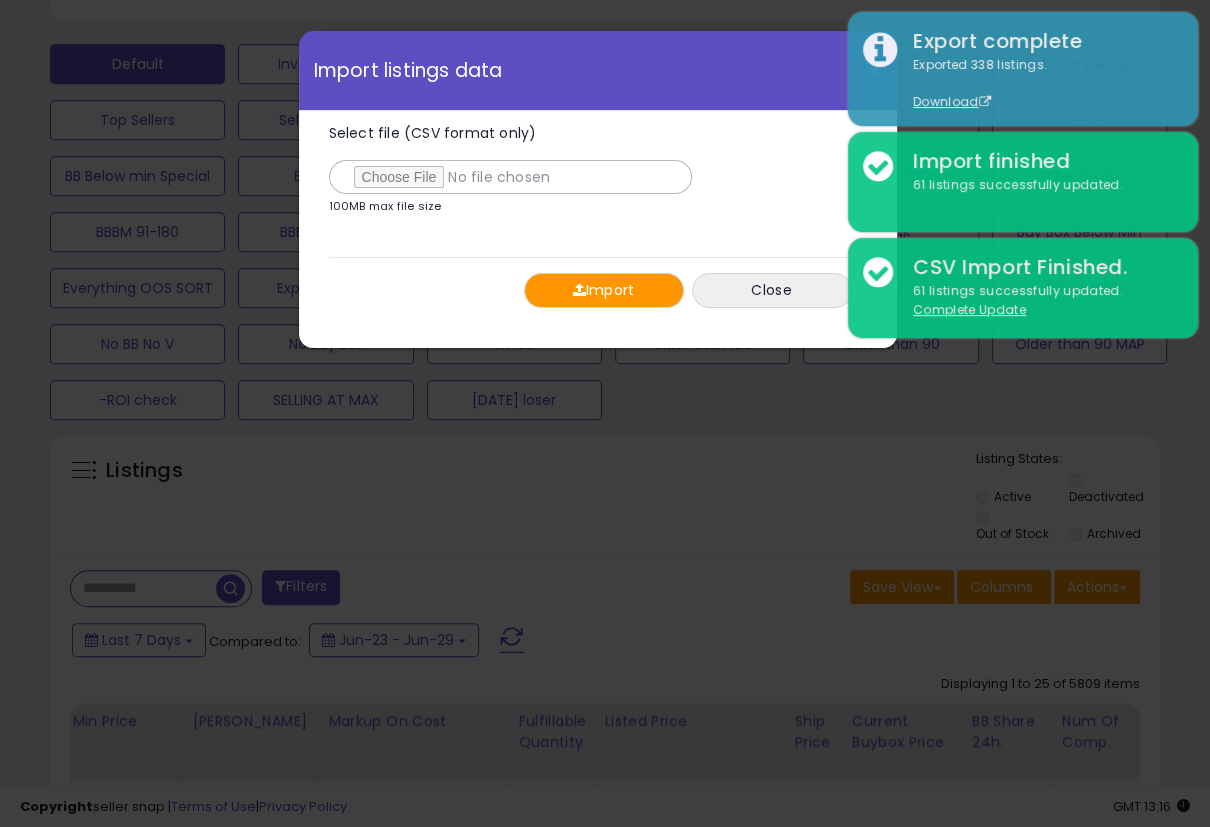 click on "Import" at bounding box center (604, 290) 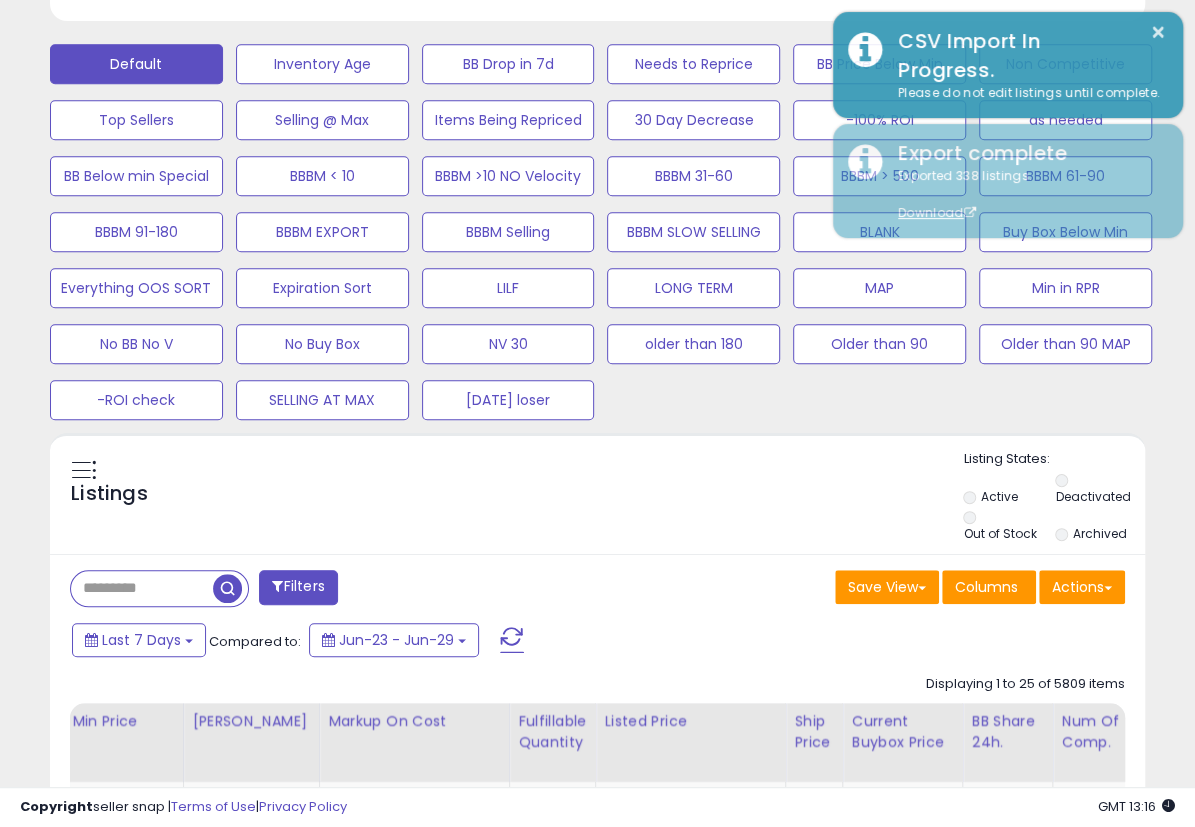 scroll, scrollTop: 410, scrollLeft: 632, axis: both 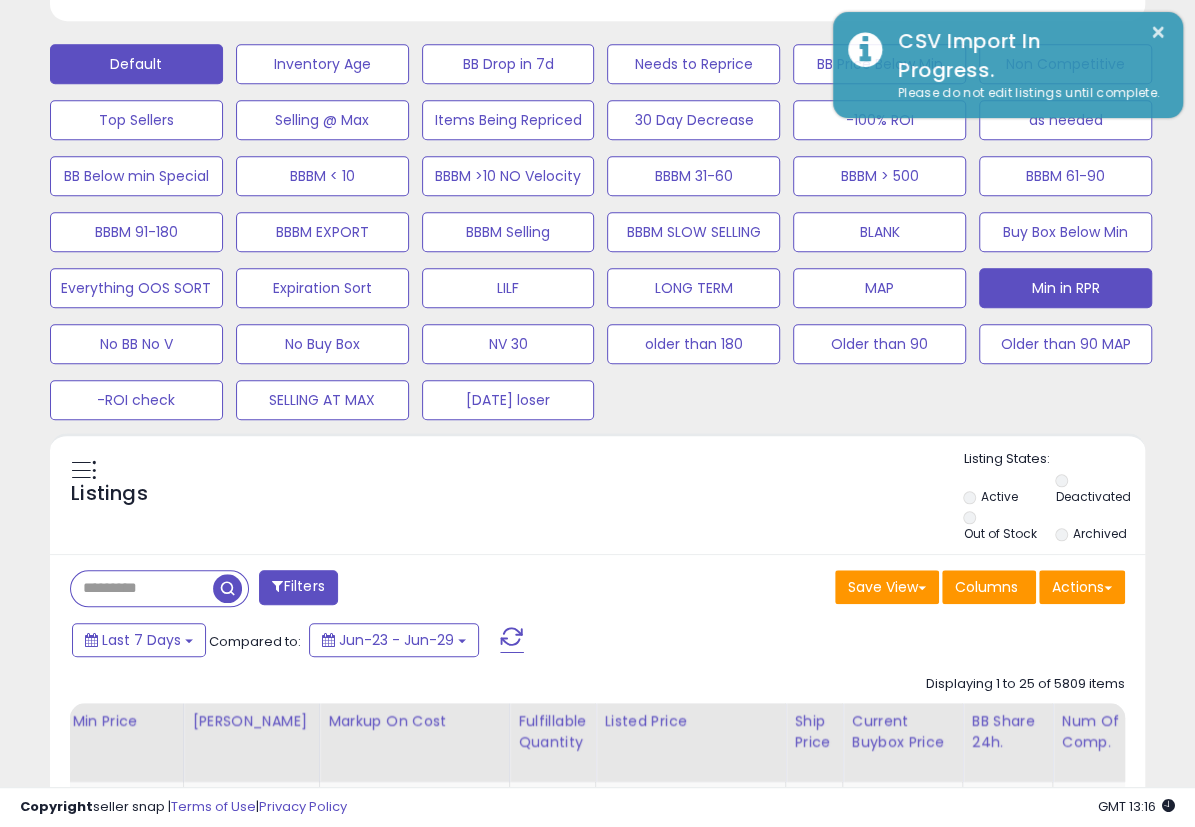 click on "Min in RPR" at bounding box center [322, 64] 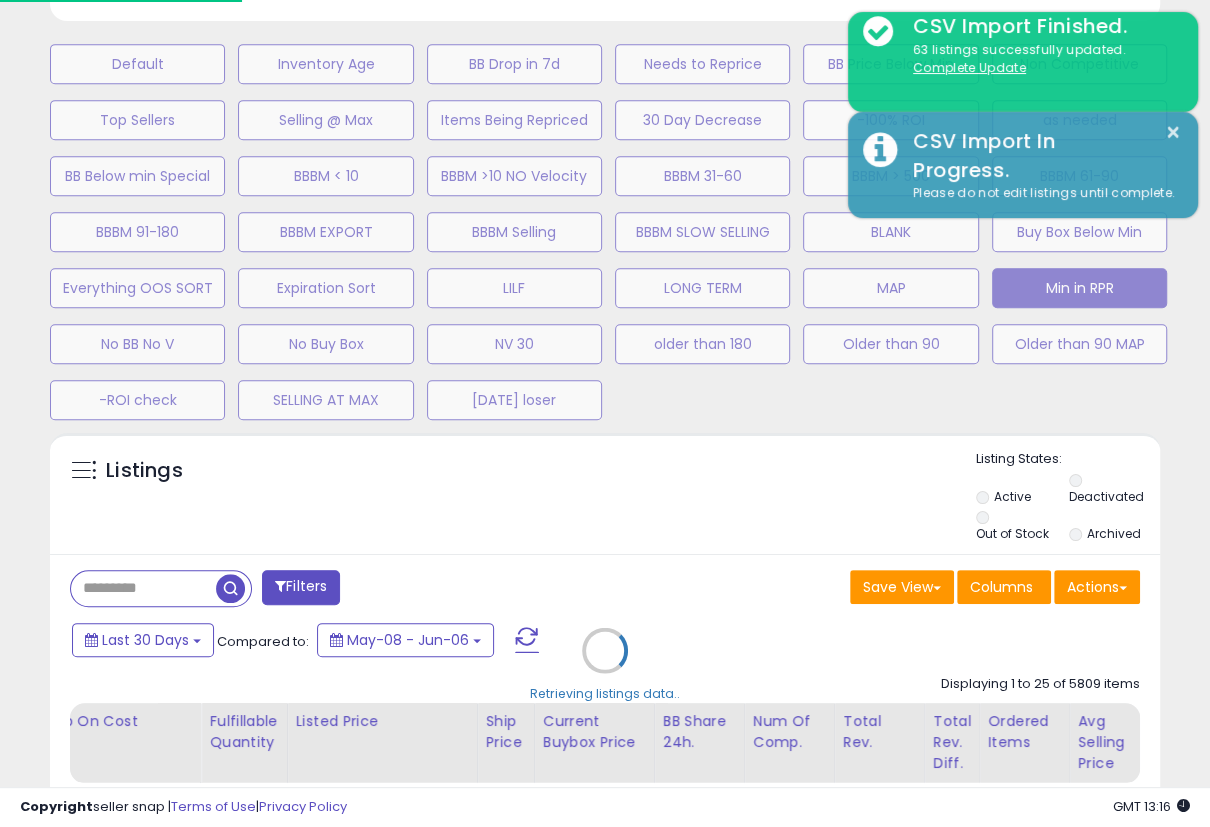 scroll, scrollTop: 999590, scrollLeft: 999358, axis: both 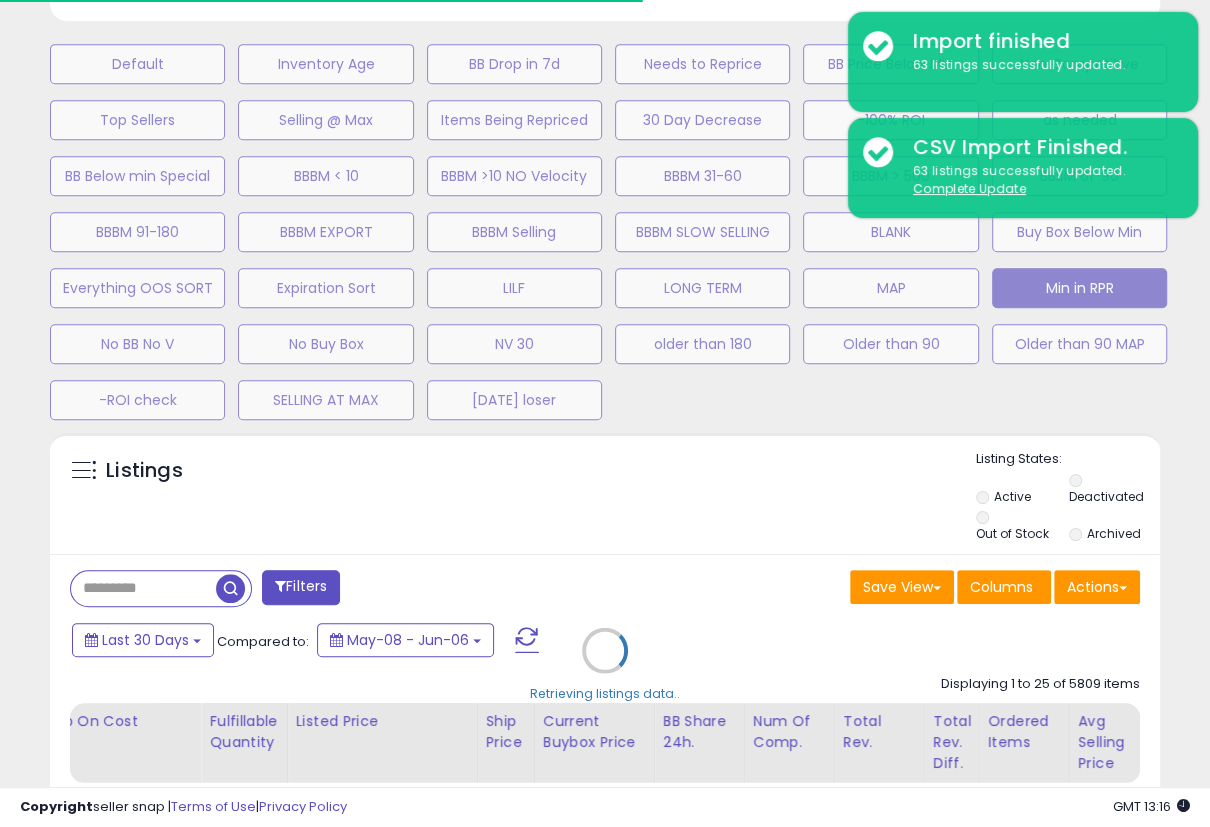 select on "**" 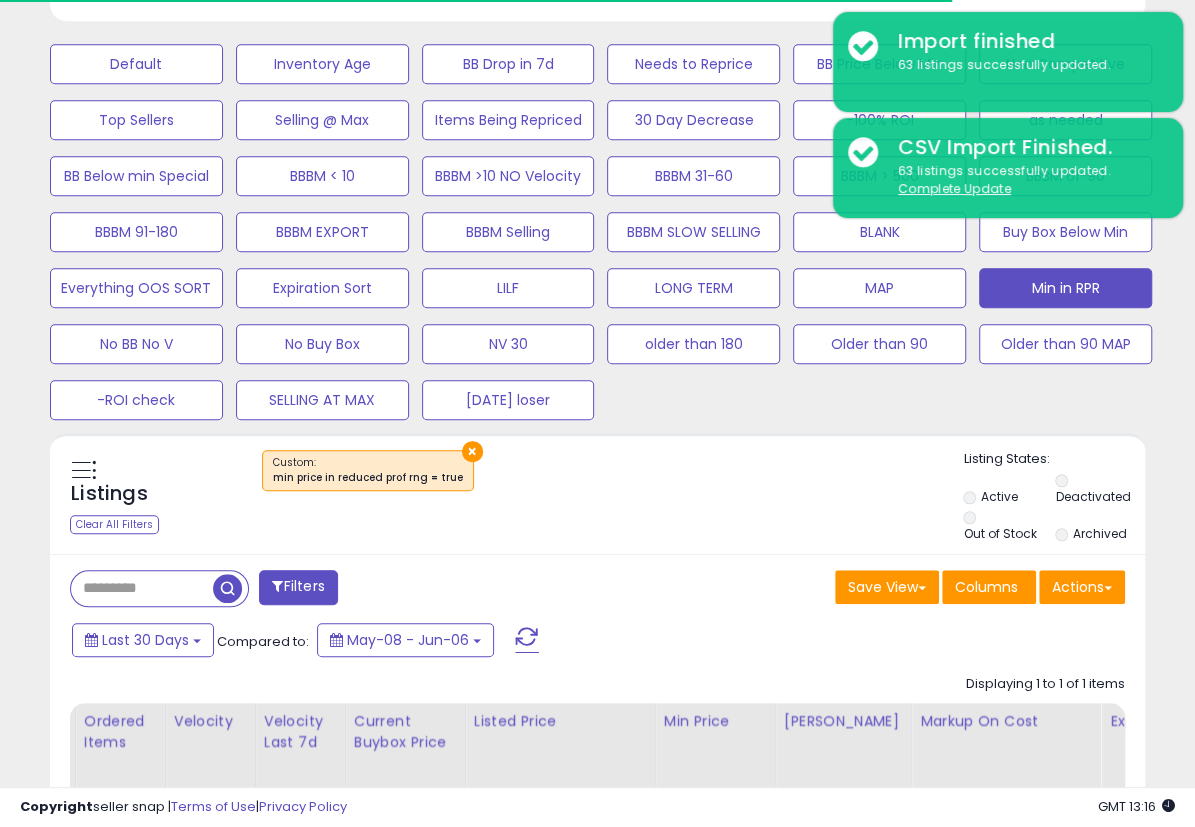 scroll, scrollTop: 410, scrollLeft: 632, axis: both 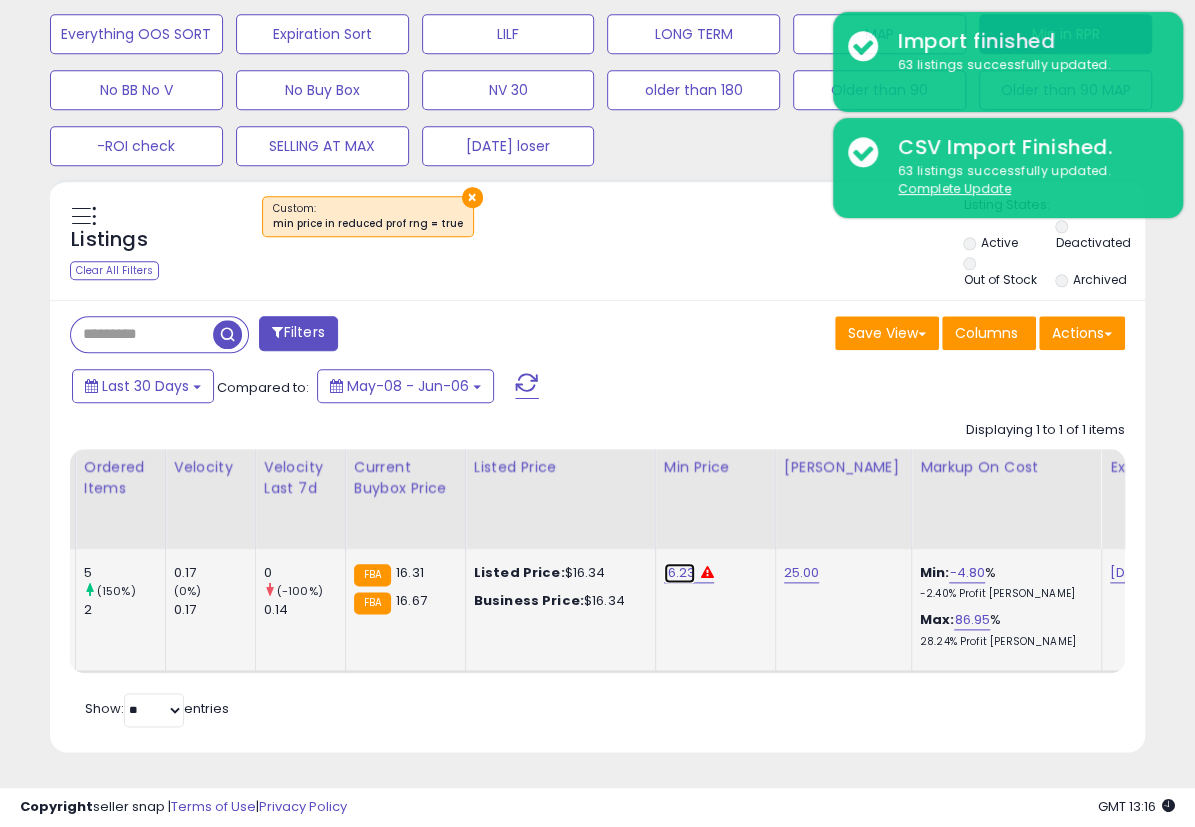 click on "16.23" at bounding box center (680, 573) 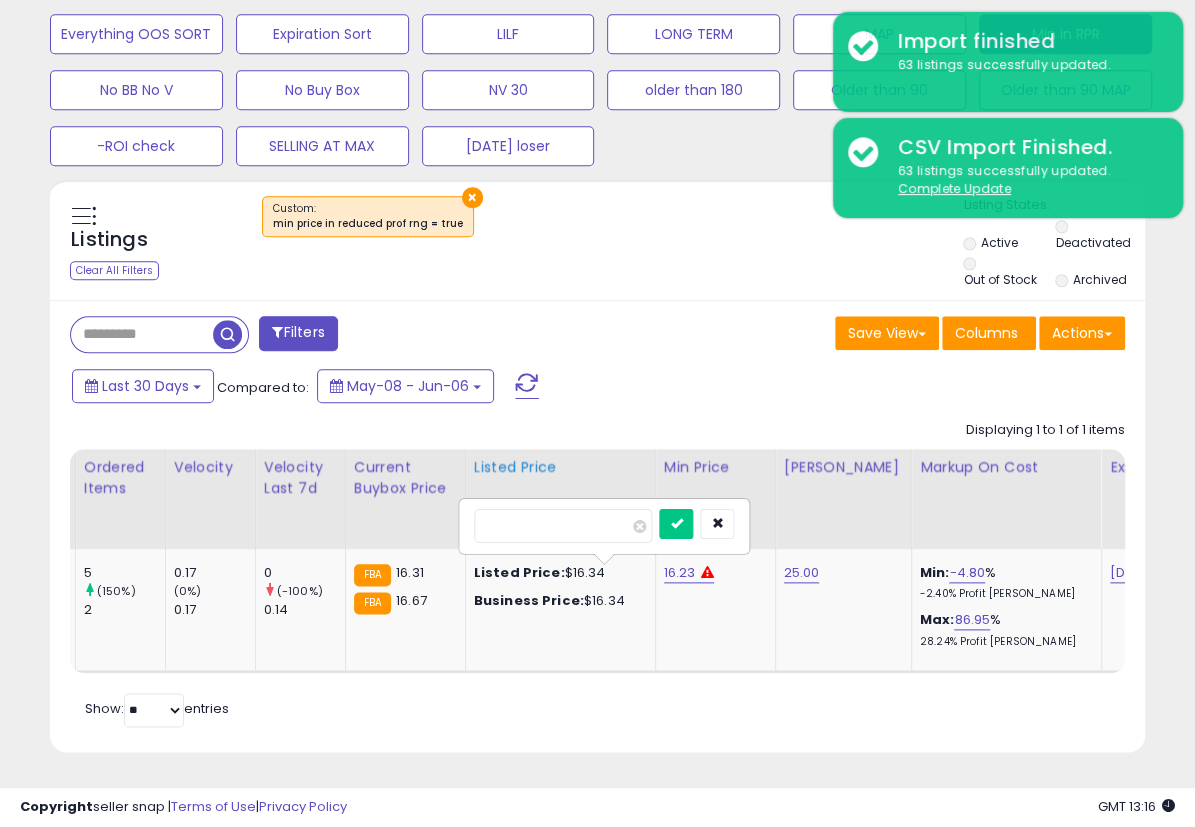 drag, startPoint x: 563, startPoint y: 502, endPoint x: 450, endPoint y: 509, distance: 113.216606 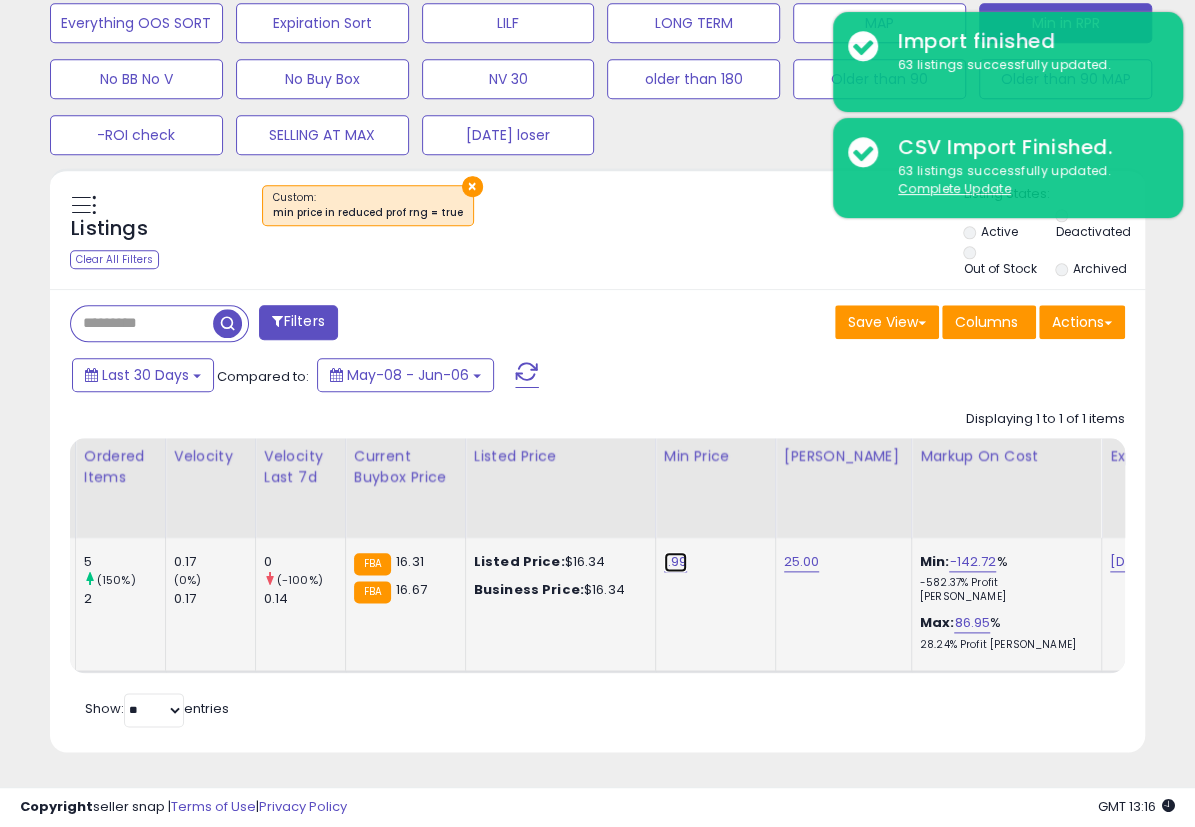 click on "1.99" at bounding box center (676, 562) 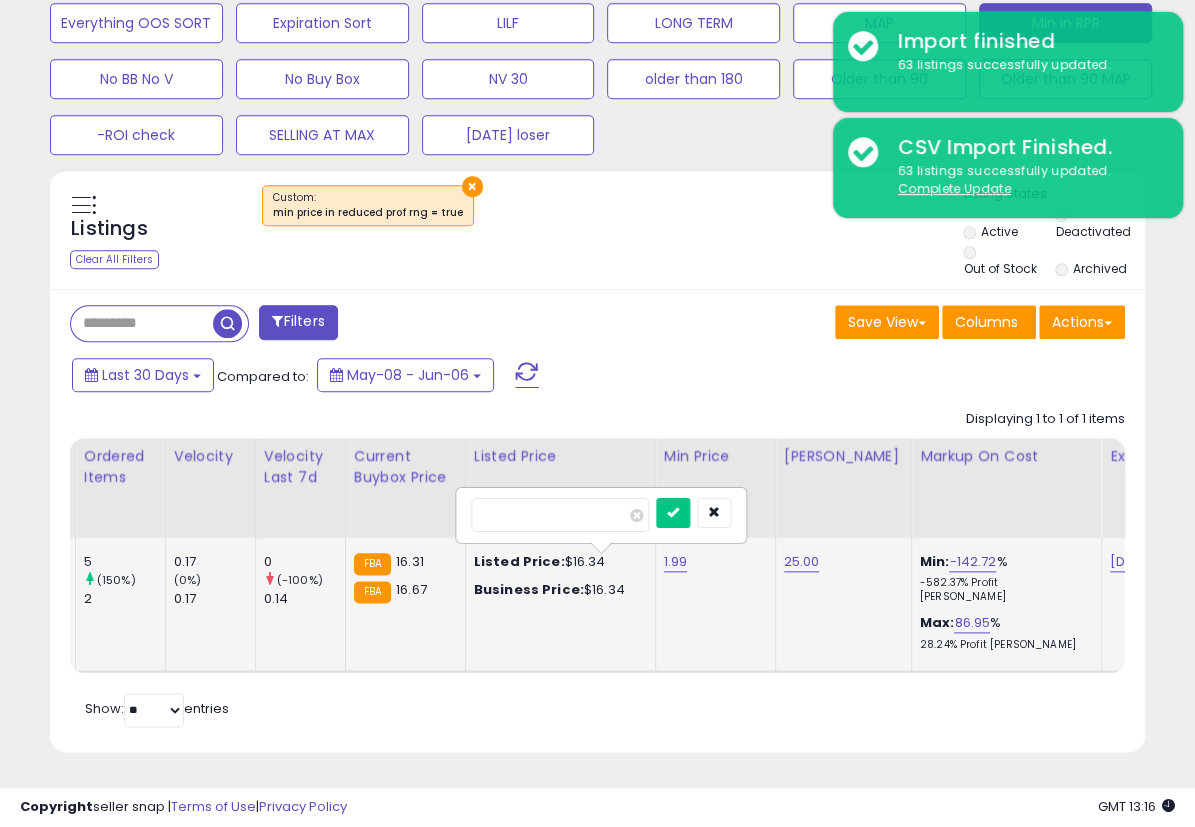 click on "****" at bounding box center (560, 515) 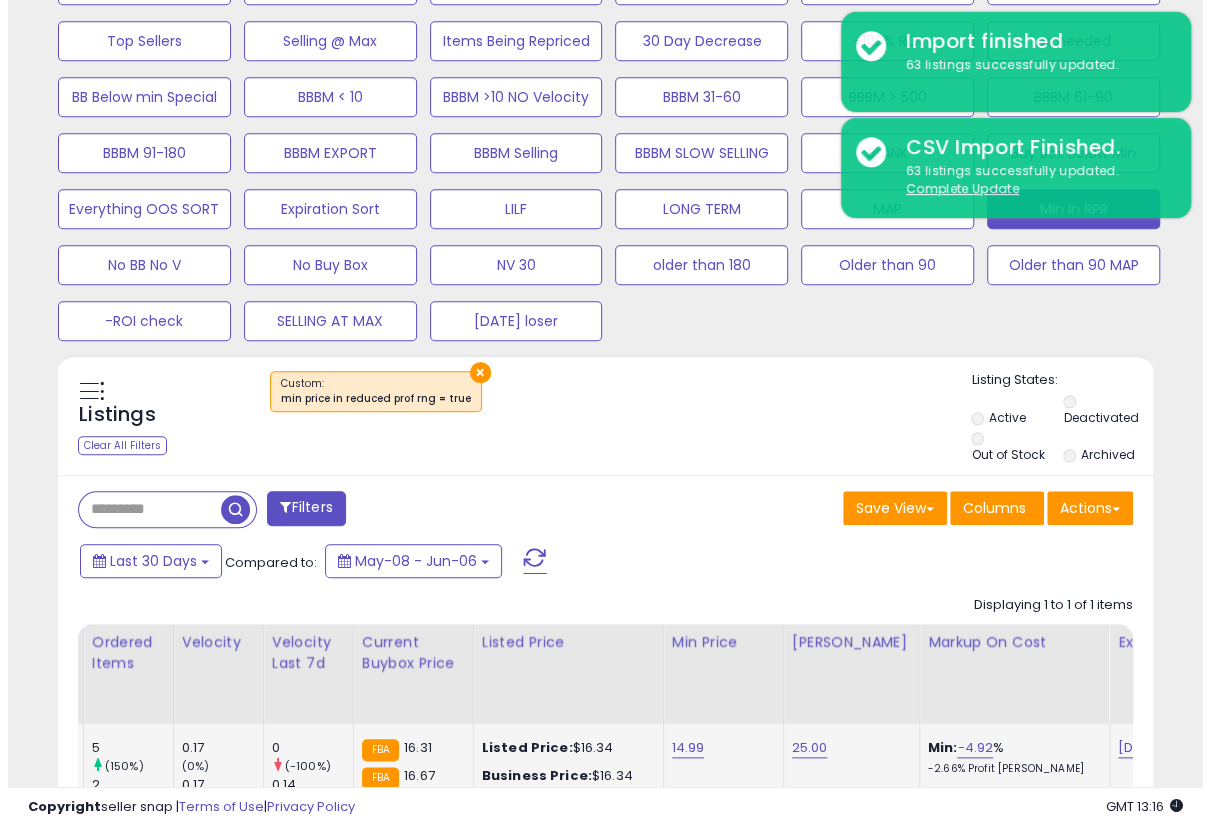 scroll, scrollTop: 550, scrollLeft: 0, axis: vertical 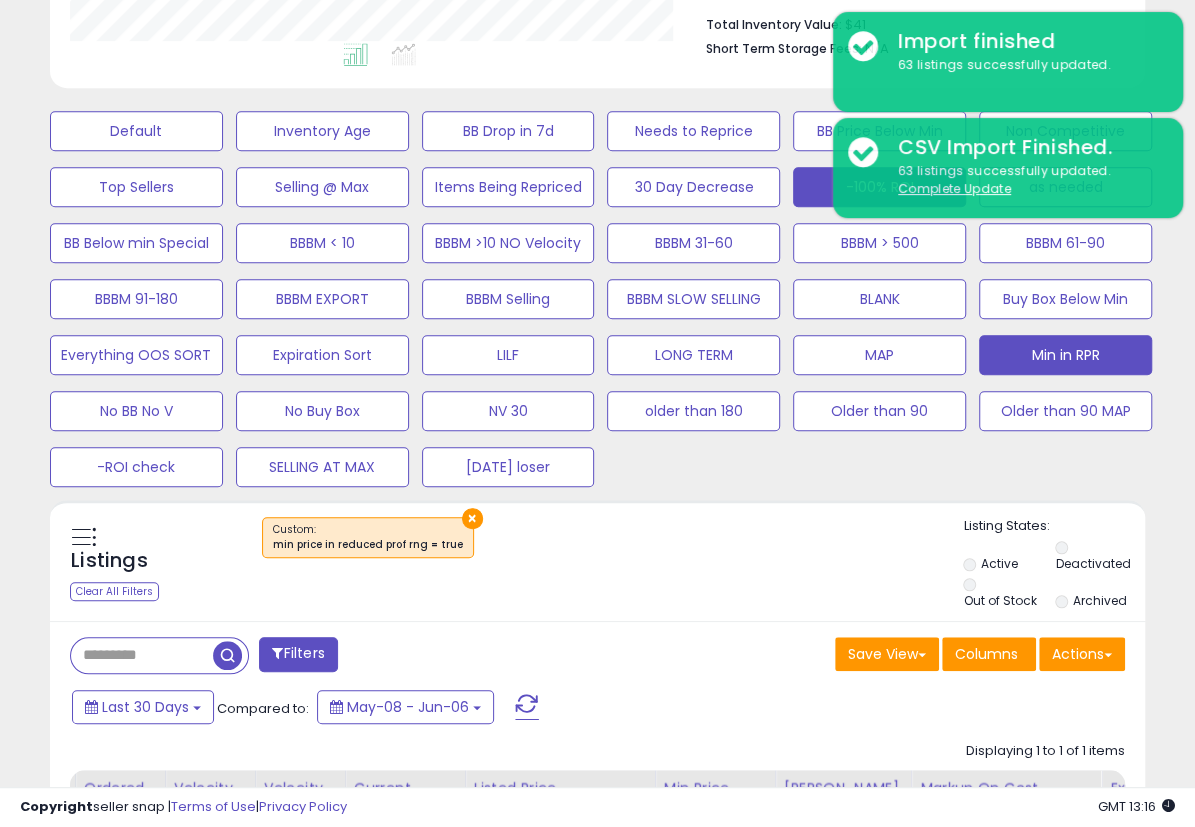 click on "-100% ROI" at bounding box center (136, 131) 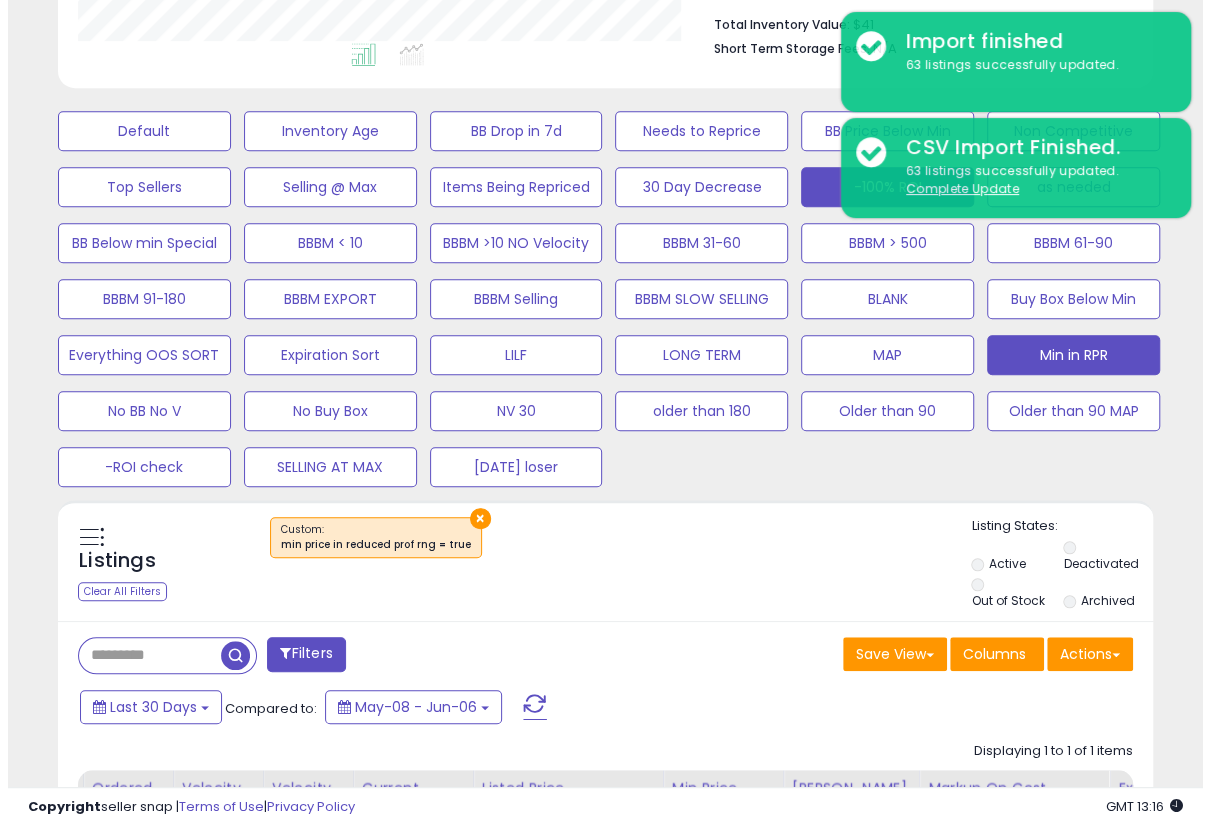 scroll, scrollTop: 999590, scrollLeft: 999358, axis: both 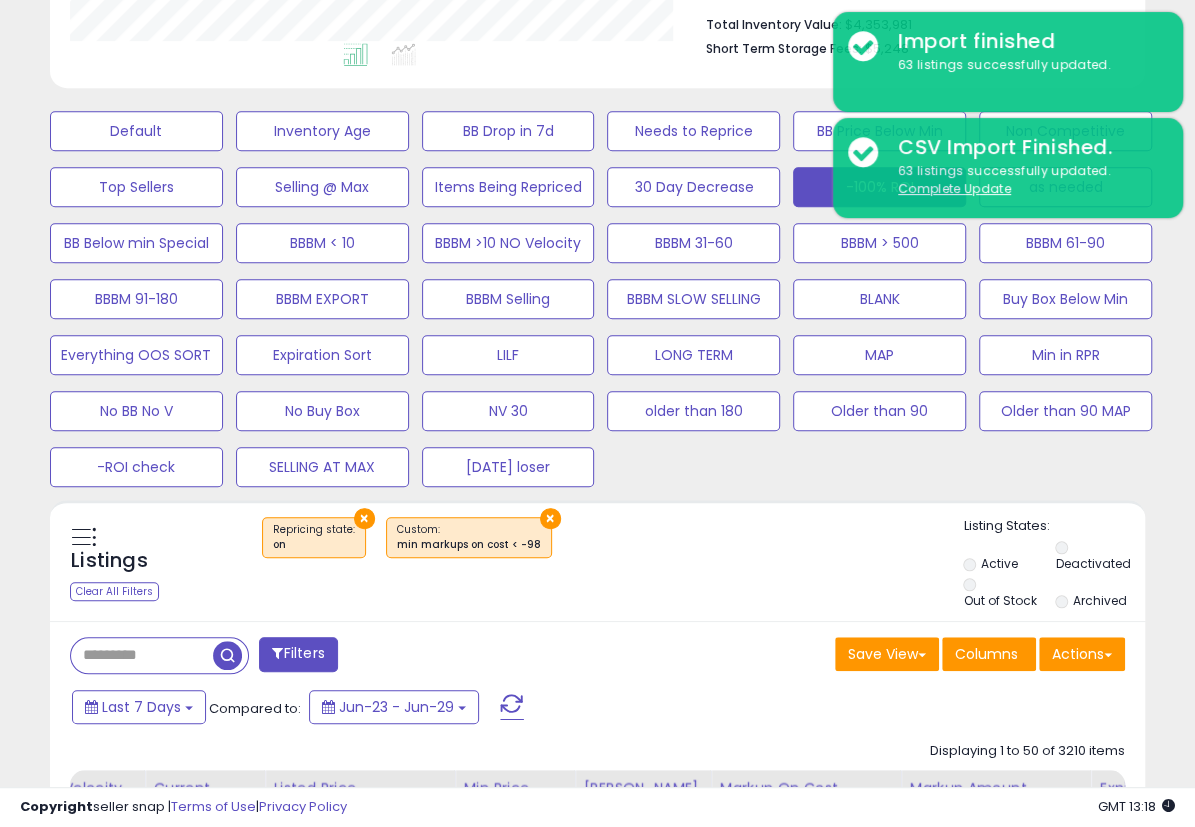 click on "Filters" at bounding box center (298, 654) 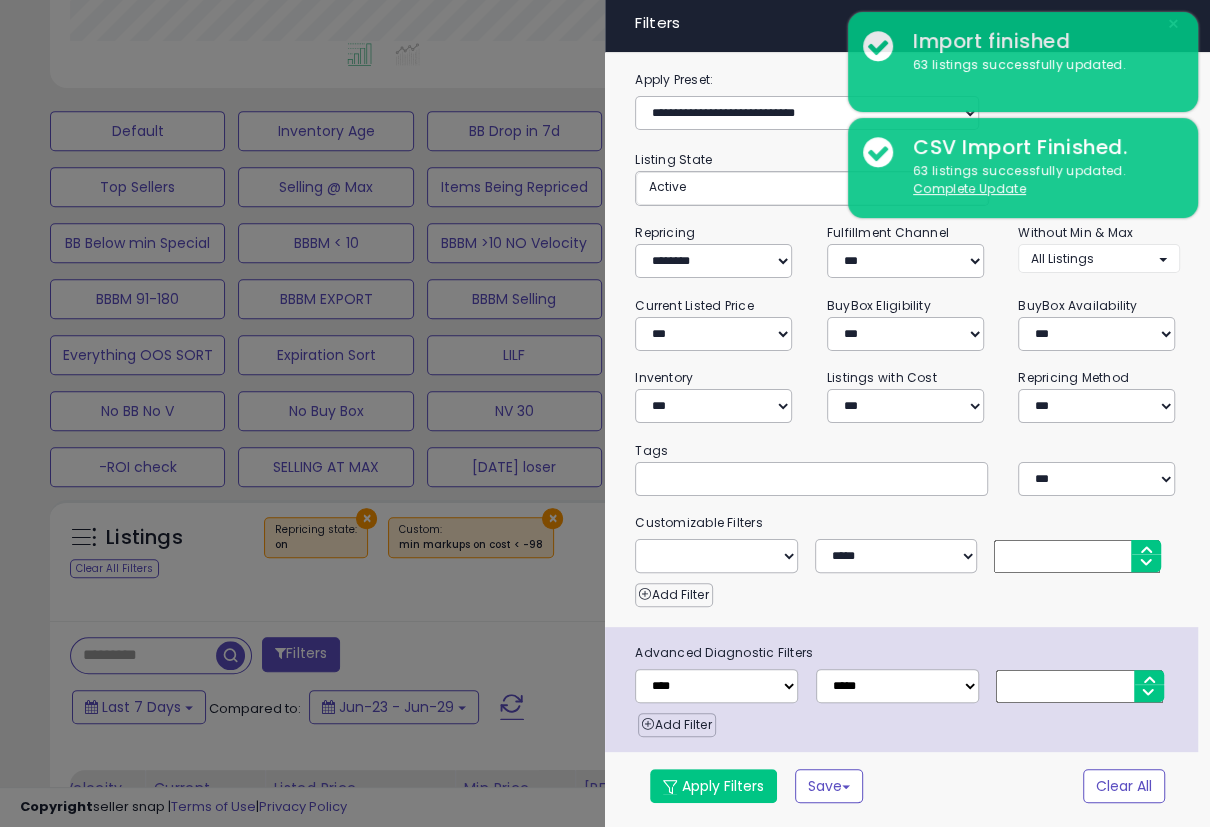 scroll, scrollTop: 999590, scrollLeft: 999358, axis: both 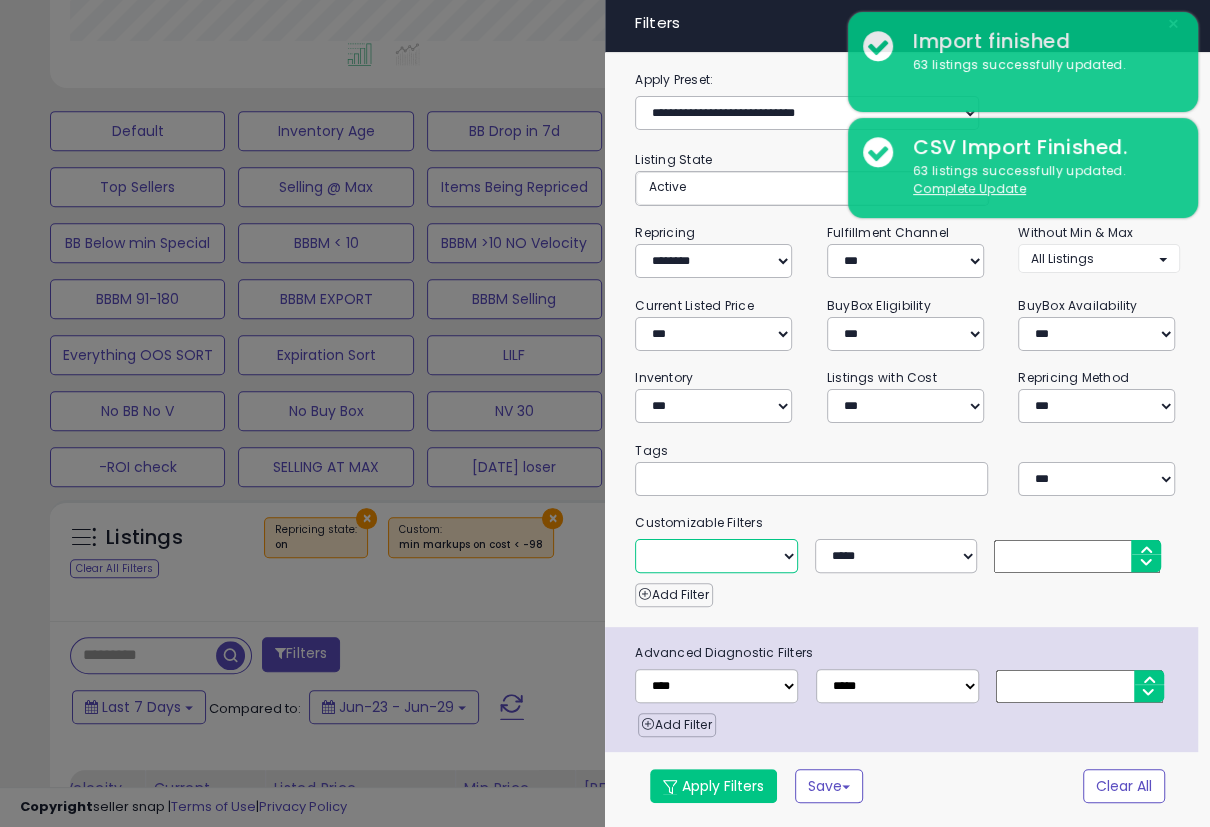 click on "**********" at bounding box center [716, 556] 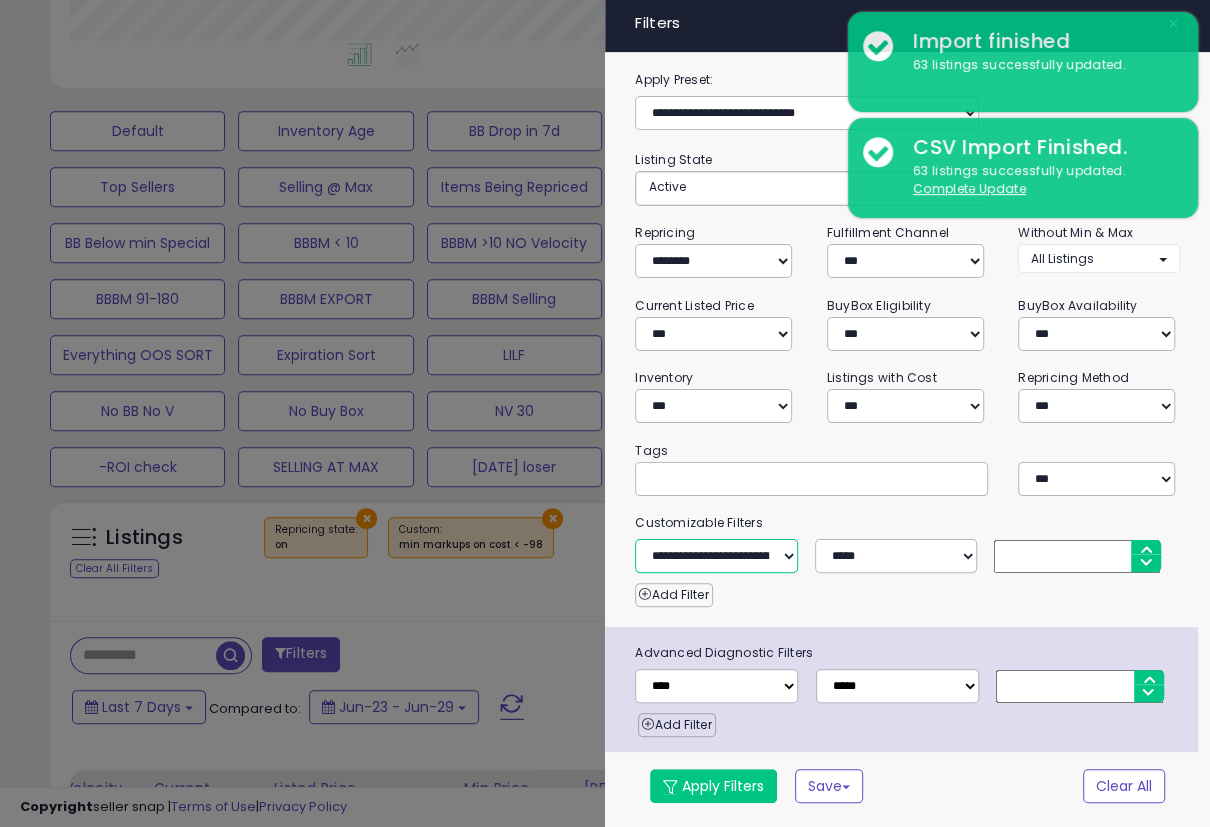 click on "**********" at bounding box center [716, 556] 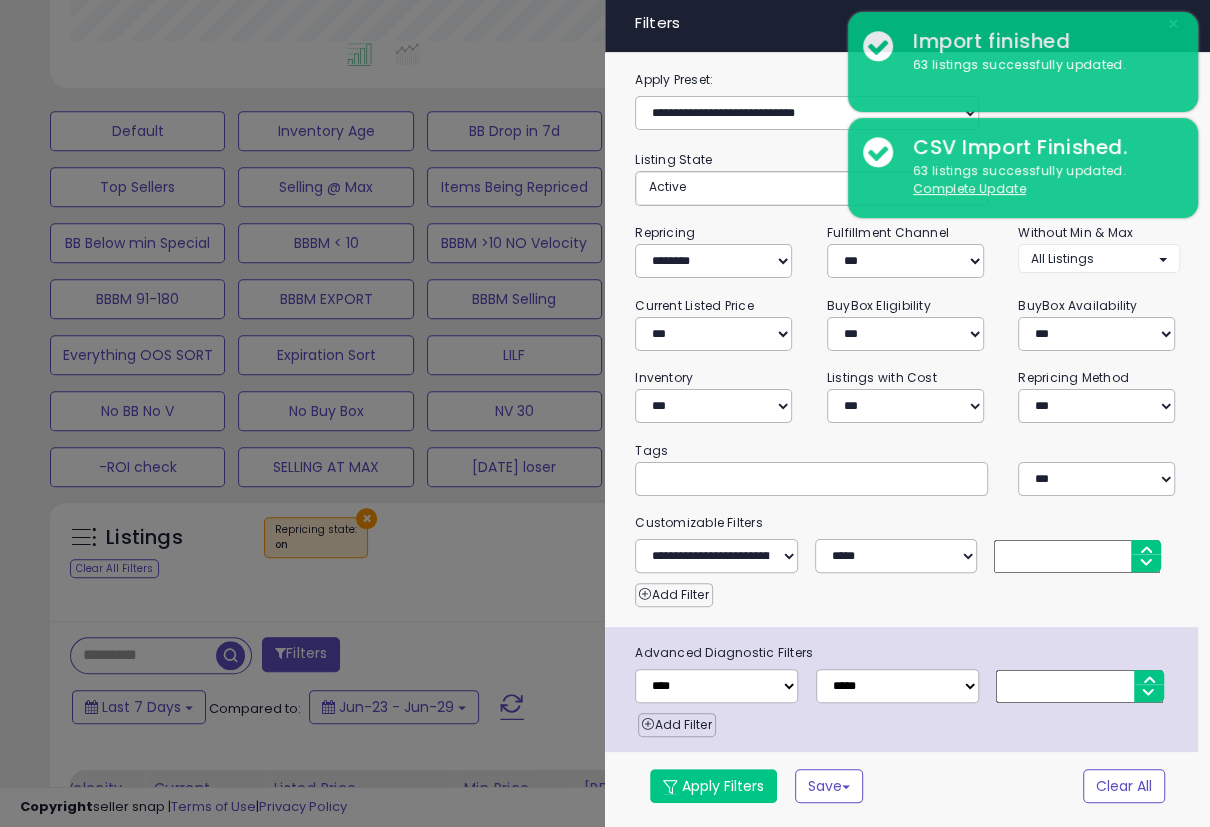 click at bounding box center (1077, 556) 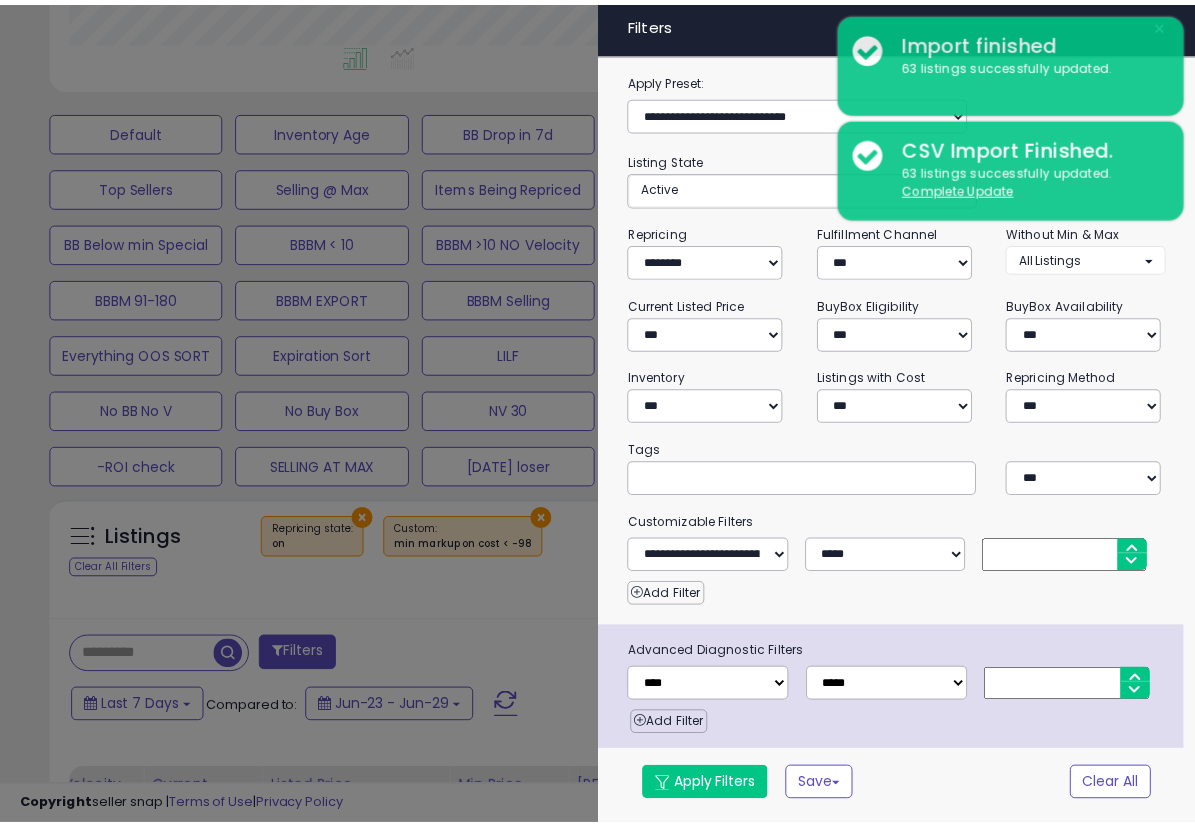 scroll, scrollTop: 2, scrollLeft: 0, axis: vertical 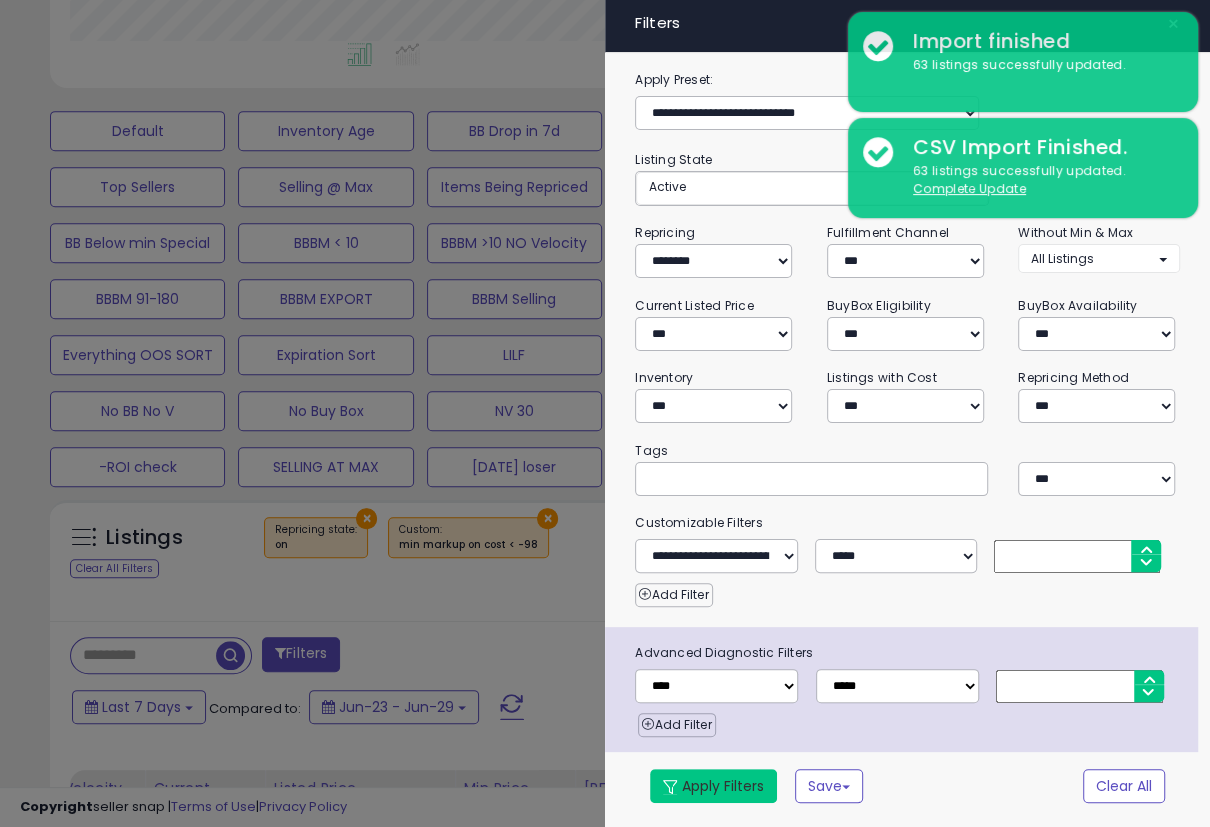 type on "***" 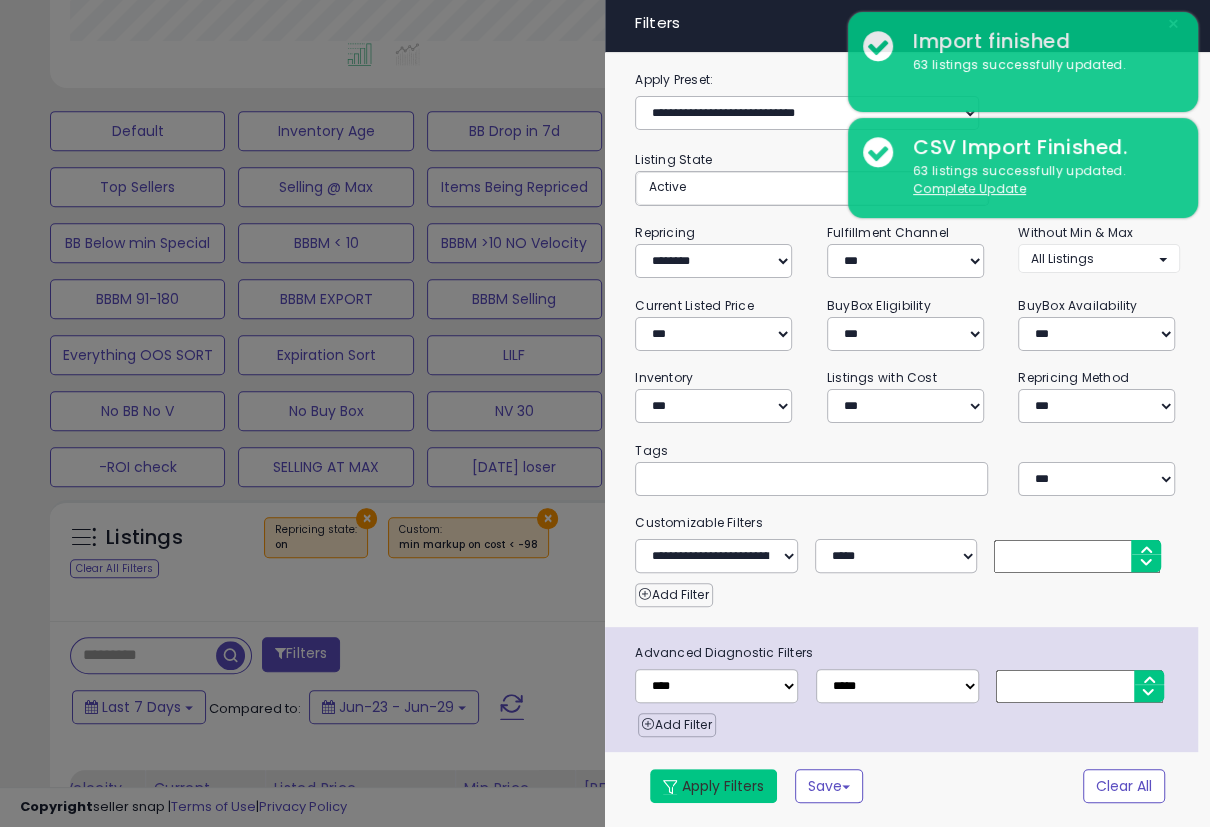 click on "Apply Filters" at bounding box center [713, 786] 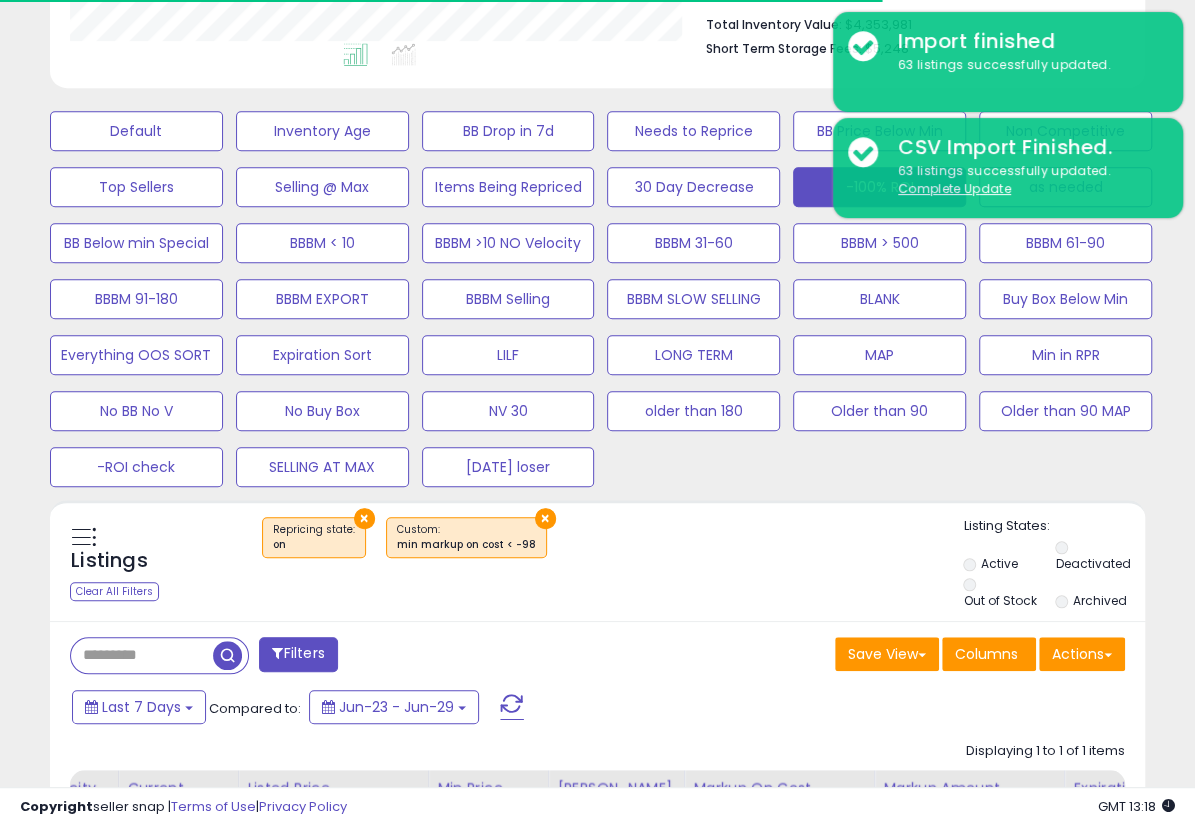 scroll, scrollTop: 410, scrollLeft: 632, axis: both 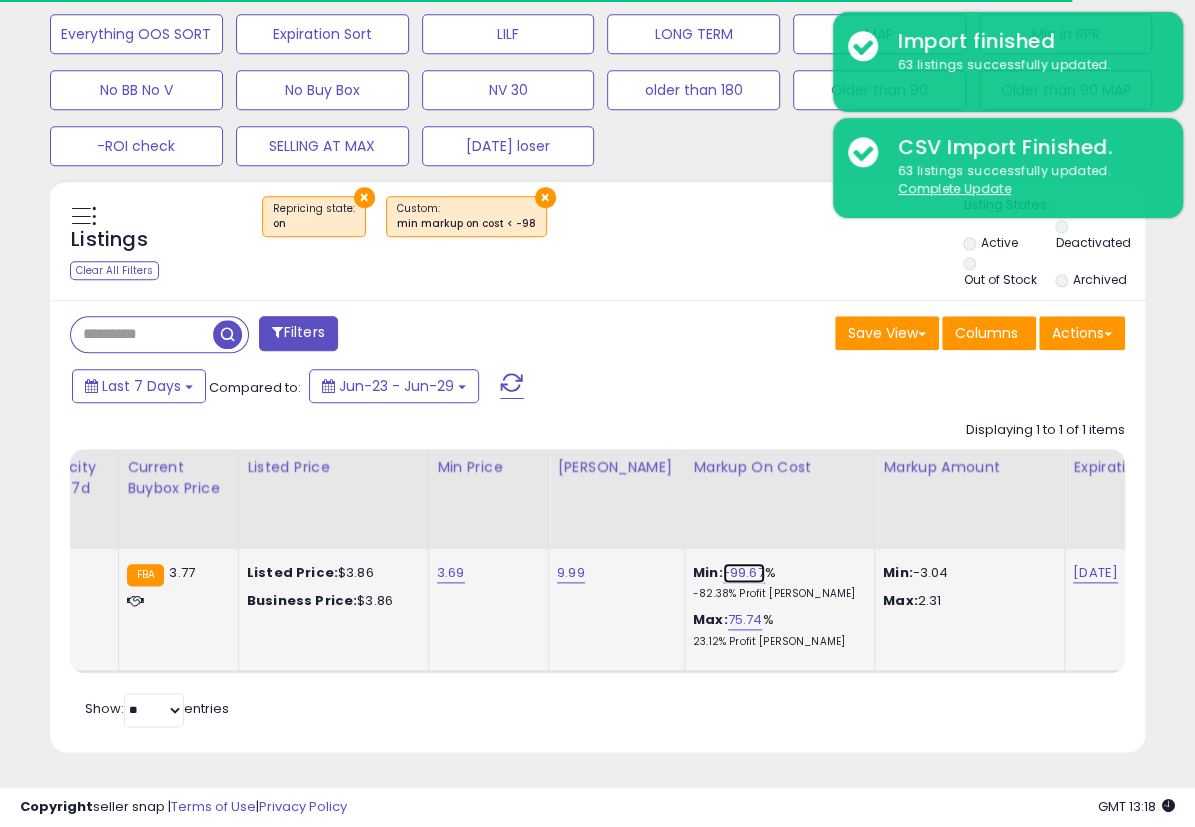 click on "-99.67" at bounding box center (744, 573) 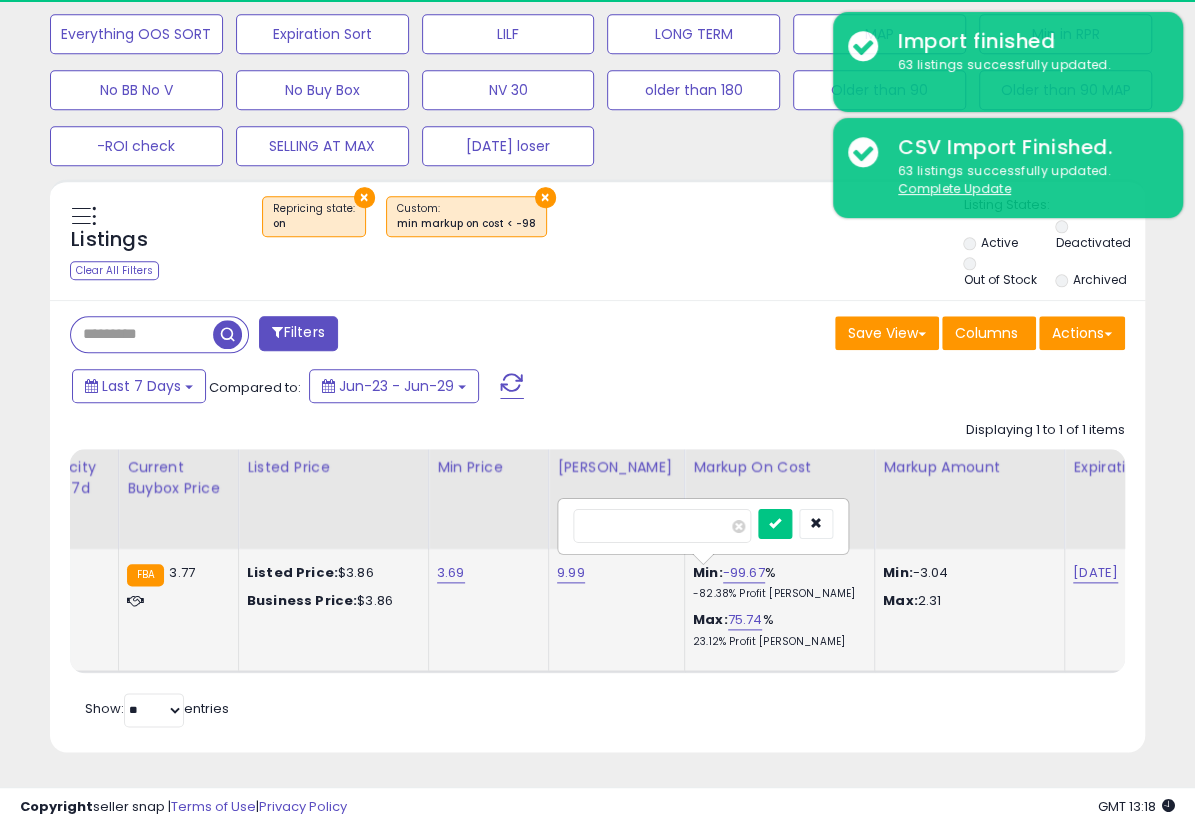 scroll, scrollTop: 999590, scrollLeft: 999367, axis: both 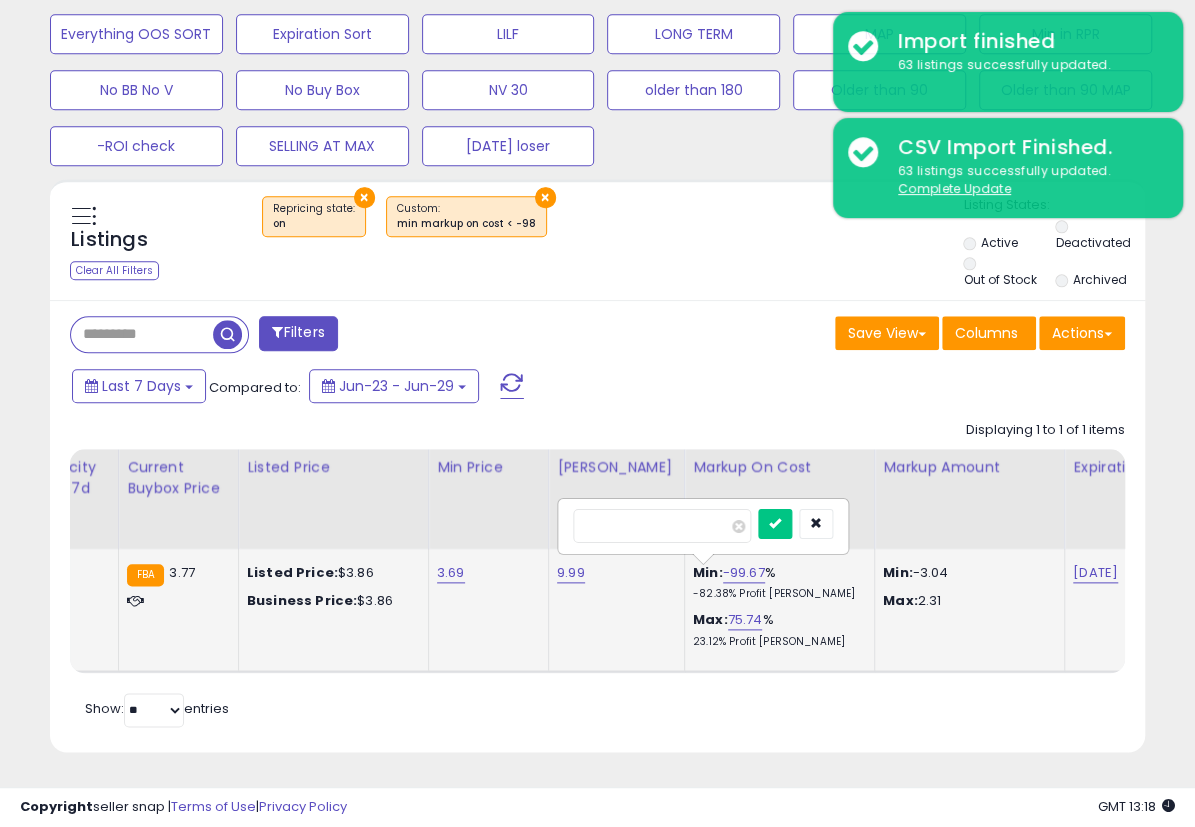 type on "***" 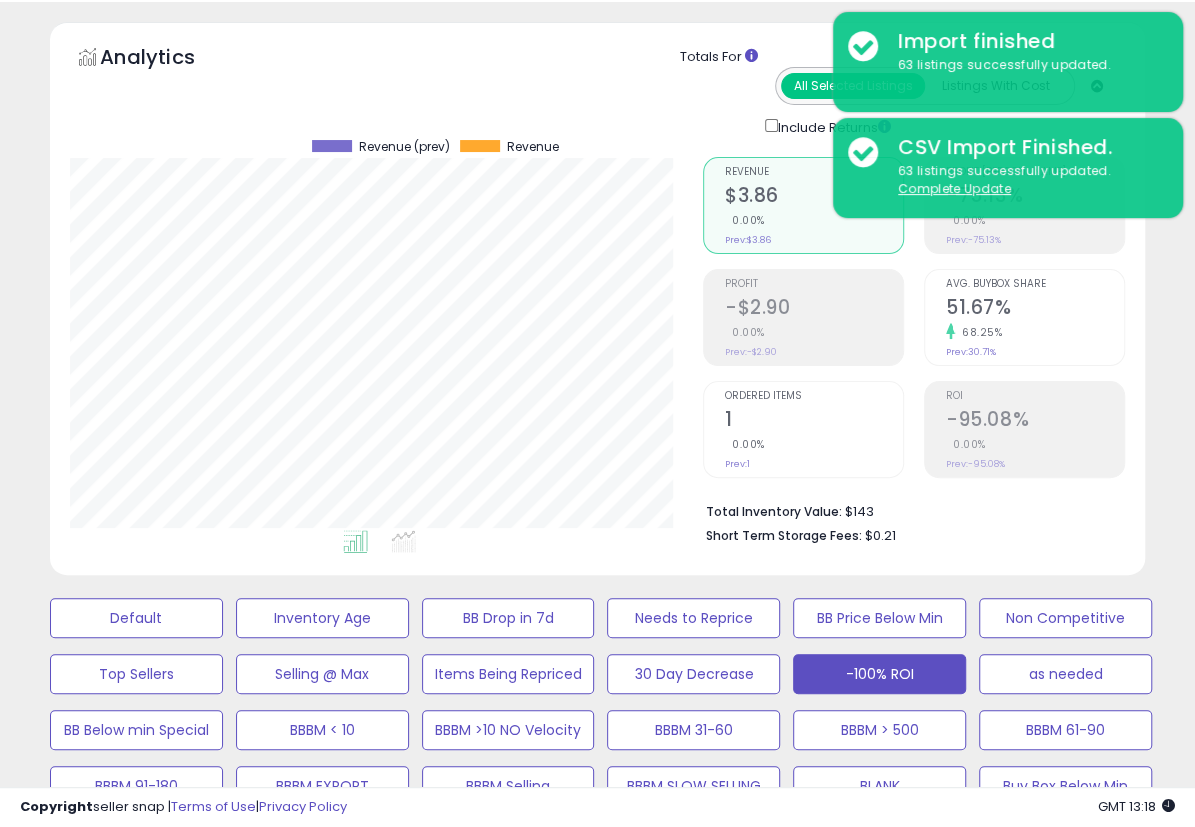 scroll, scrollTop: 0, scrollLeft: 0, axis: both 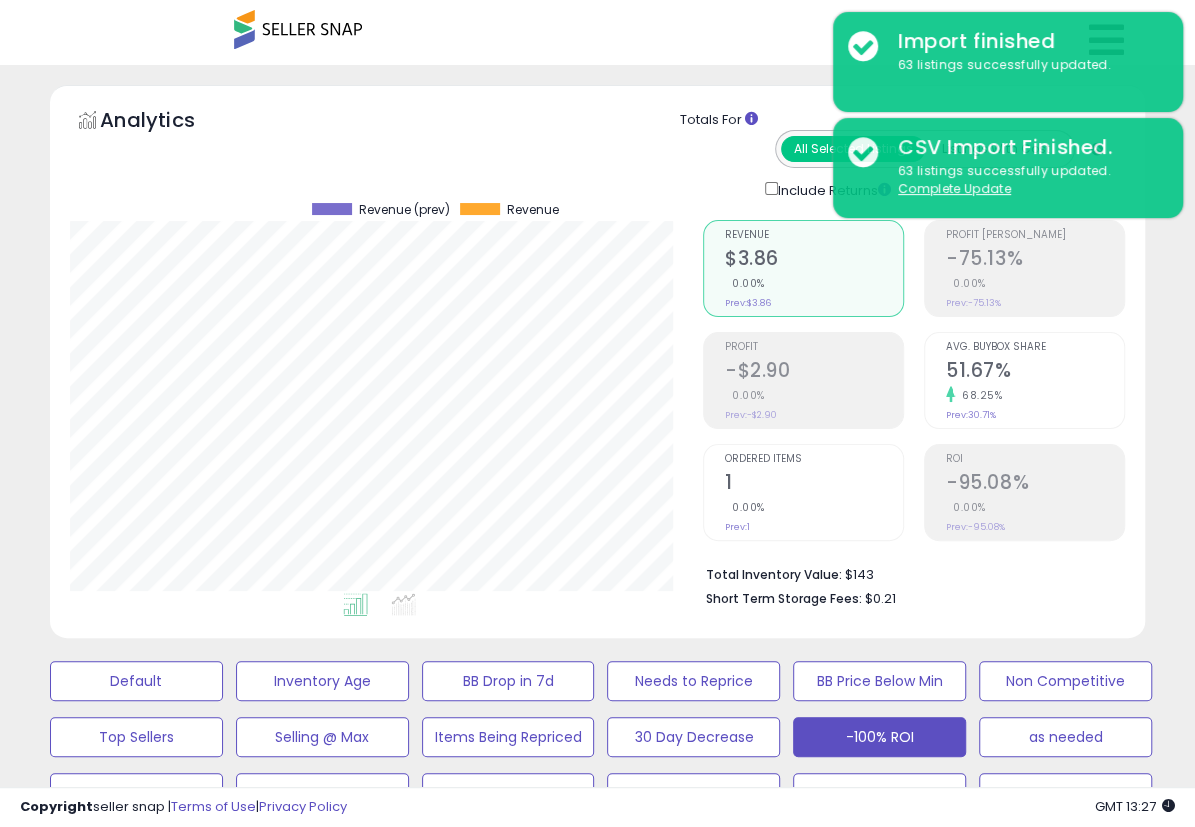 click on "Analytics
Totals For
All Selected Listings
Listings With Cost
Include Returns" at bounding box center [597, 361] 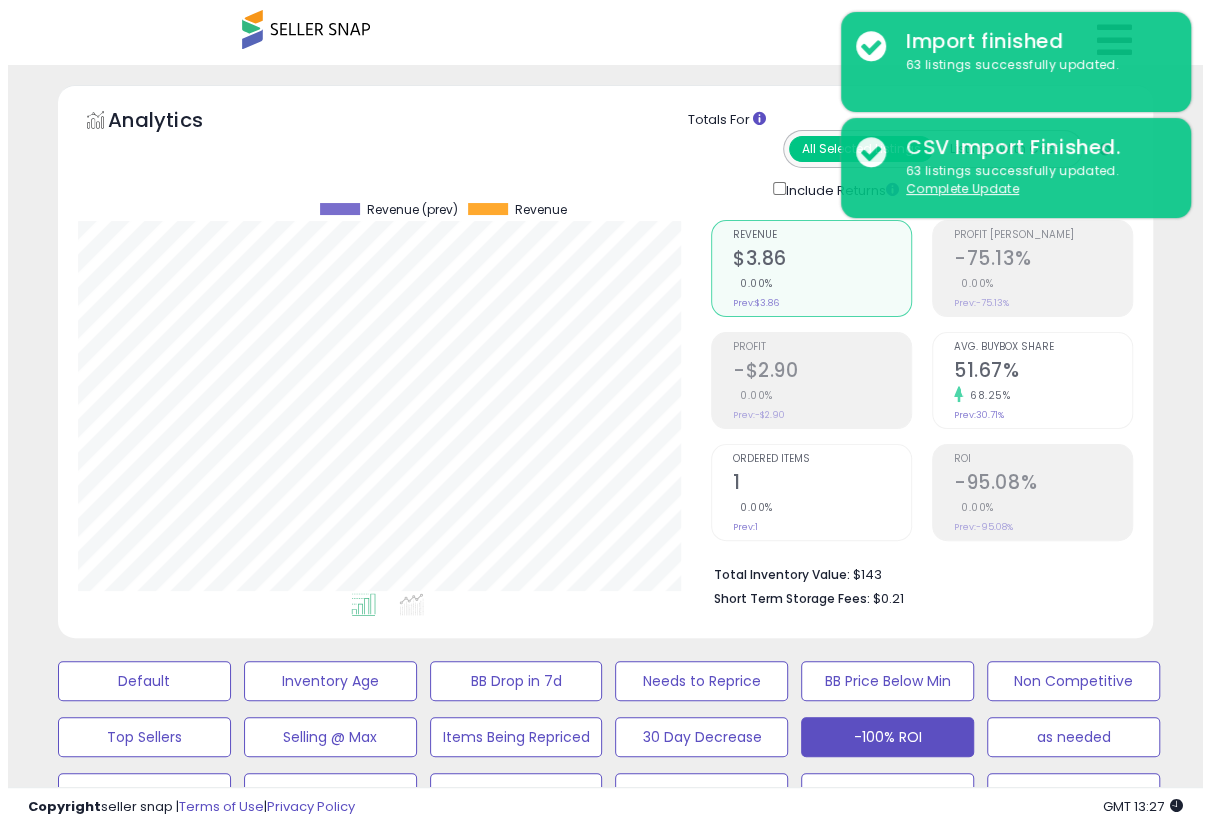 scroll, scrollTop: 333, scrollLeft: 0, axis: vertical 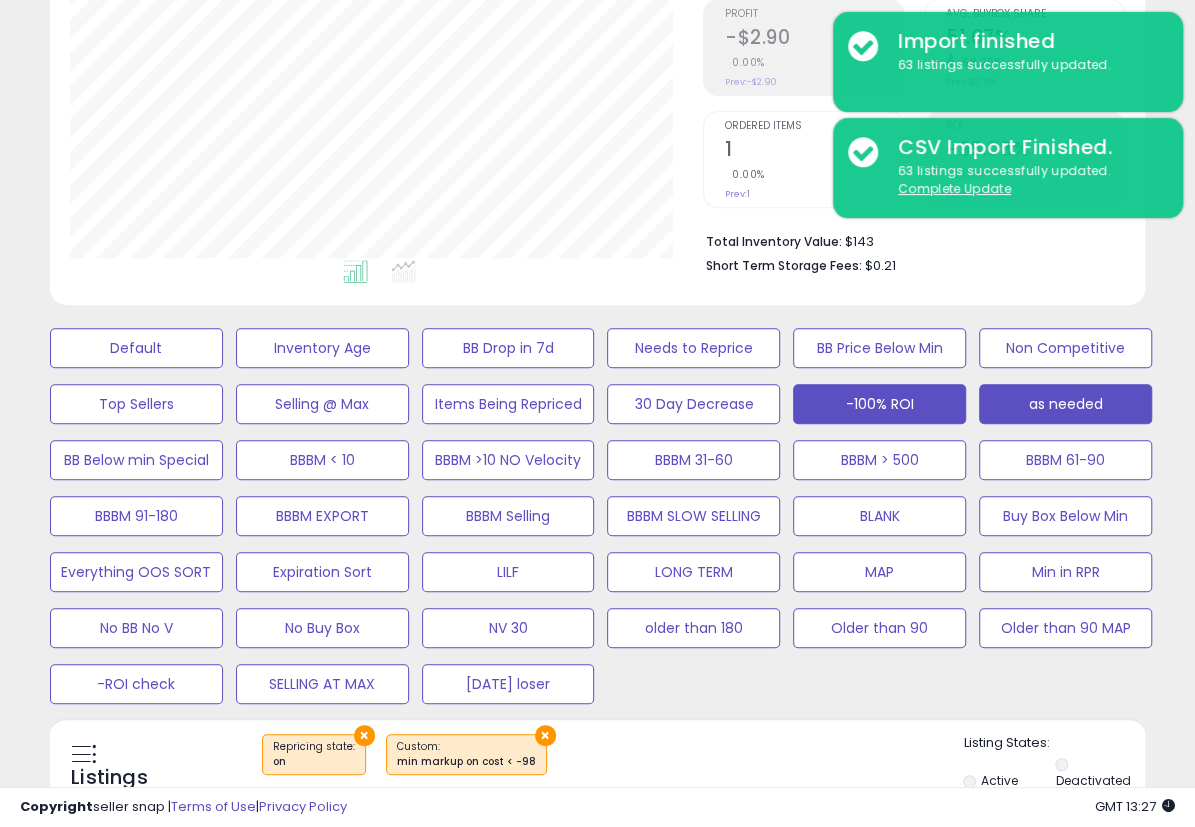 click on "as needed" at bounding box center [136, 348] 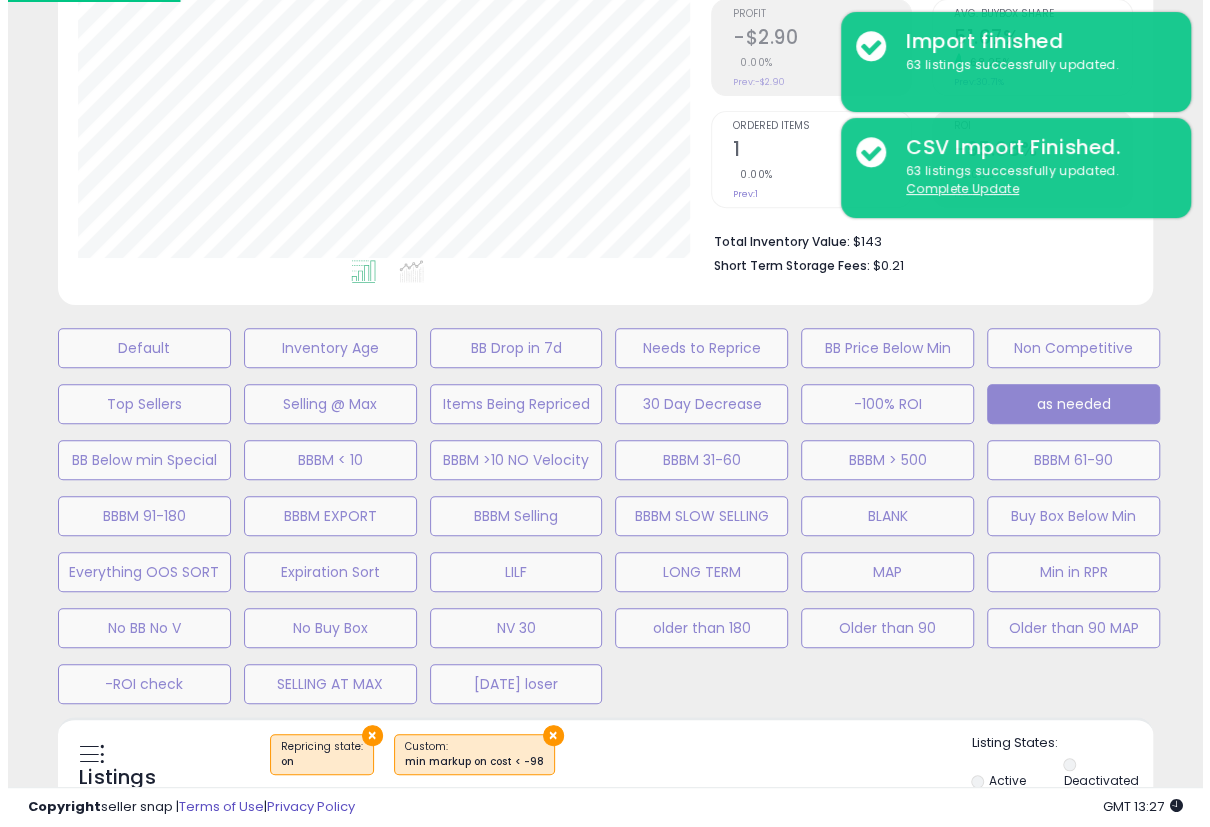 scroll, scrollTop: 999590, scrollLeft: 999358, axis: both 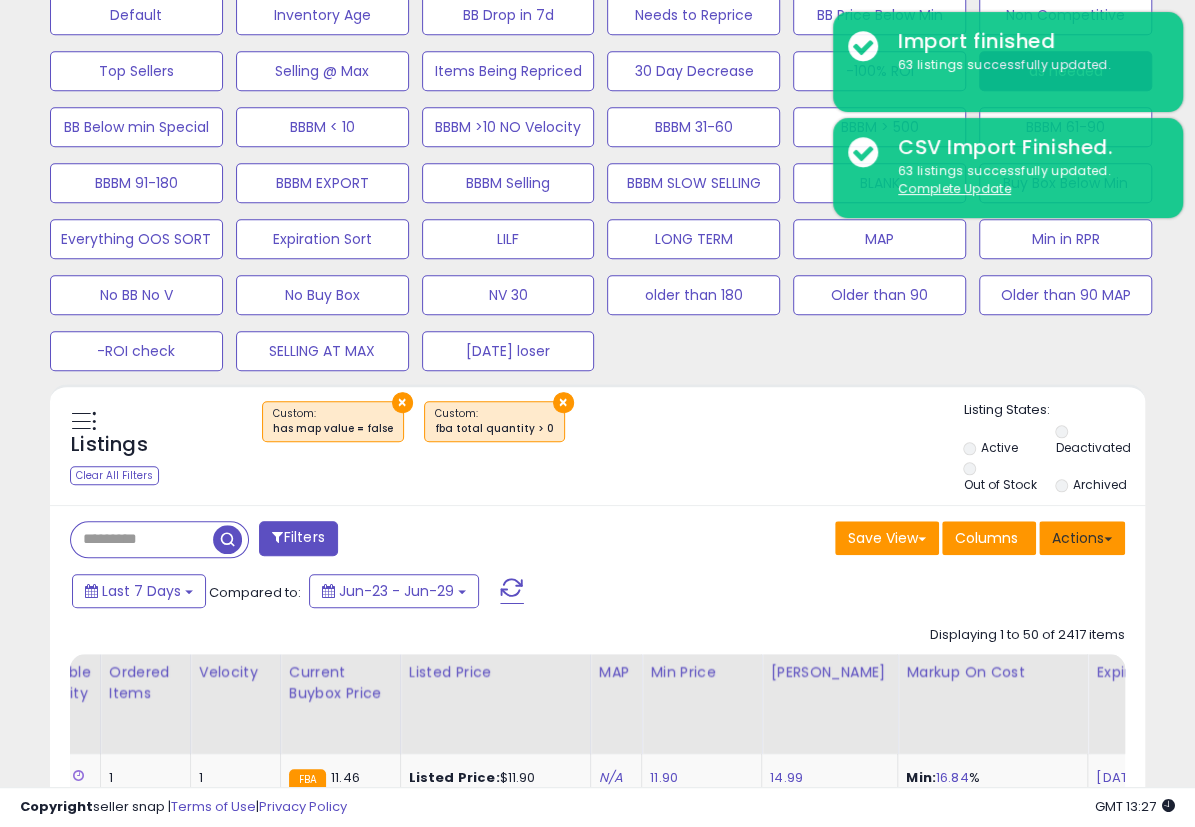 click on "Actions" at bounding box center (1082, 538) 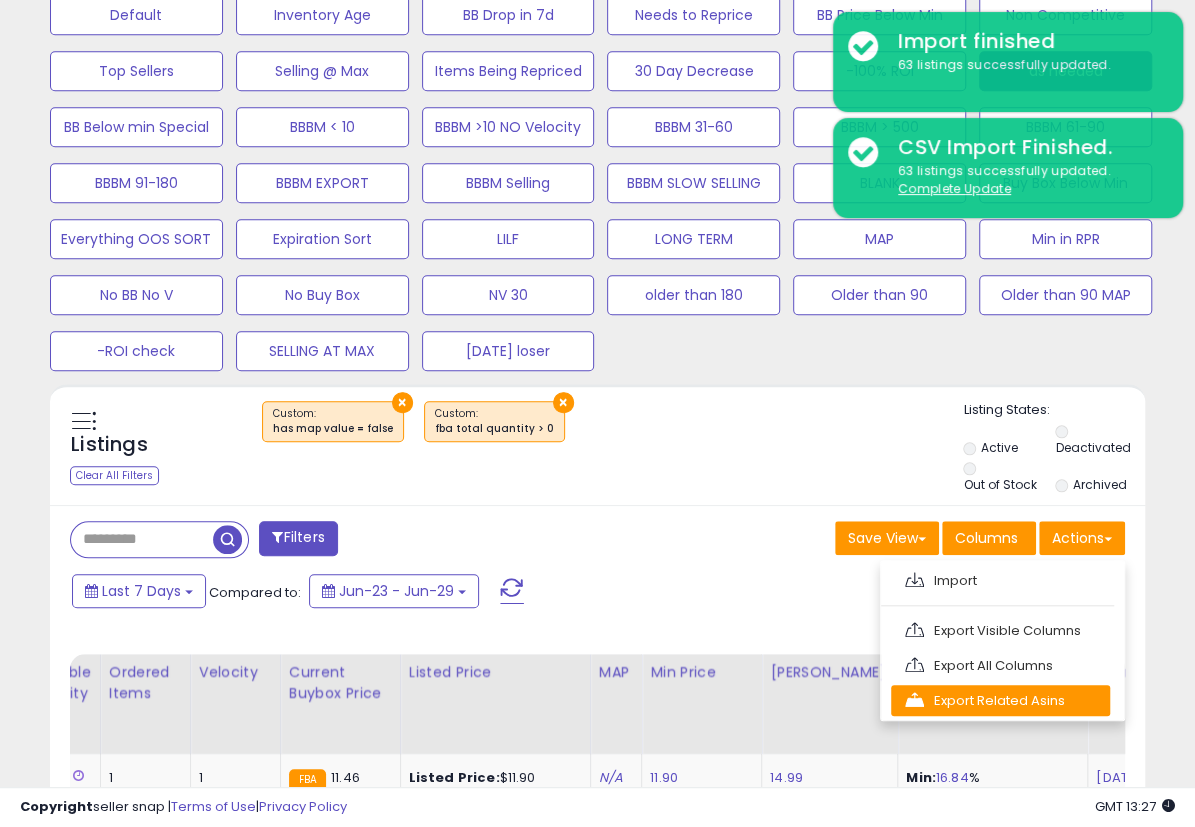 click on "Export Related Asins" at bounding box center [1000, 700] 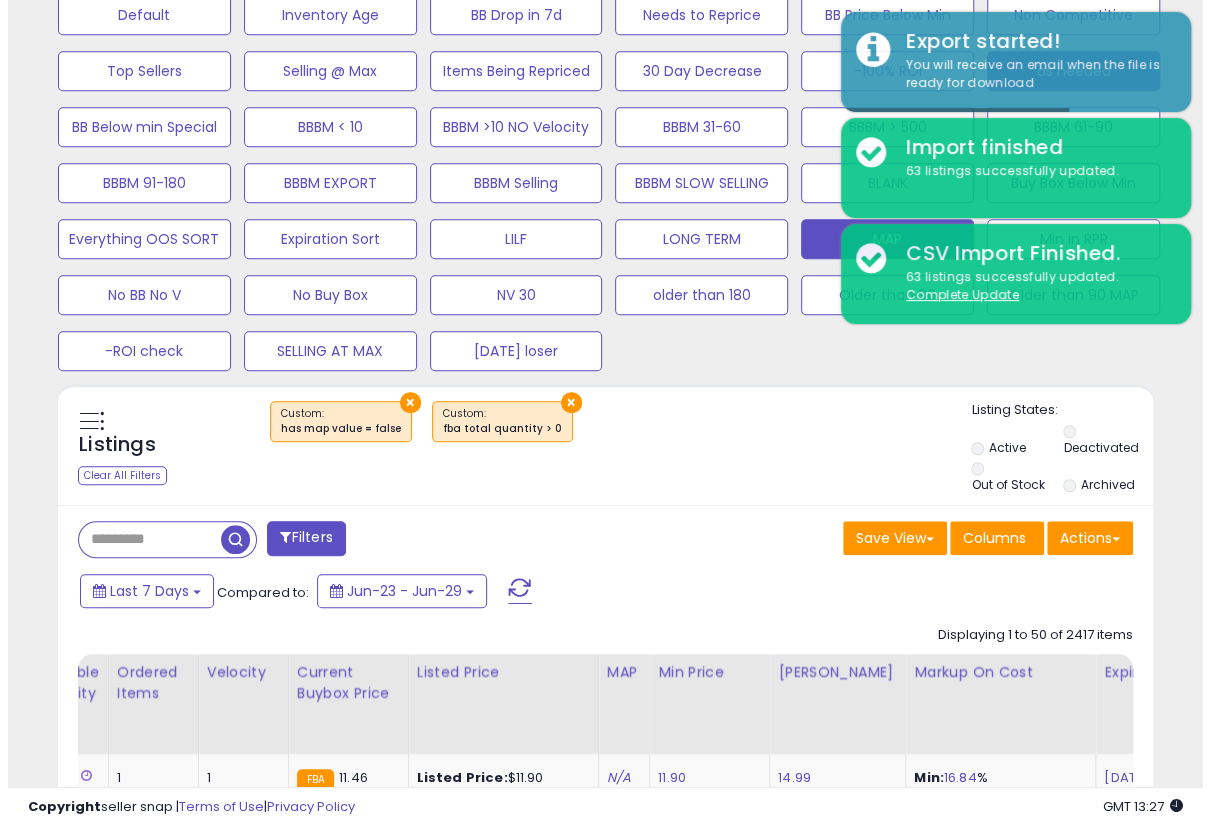 scroll, scrollTop: 333, scrollLeft: 0, axis: vertical 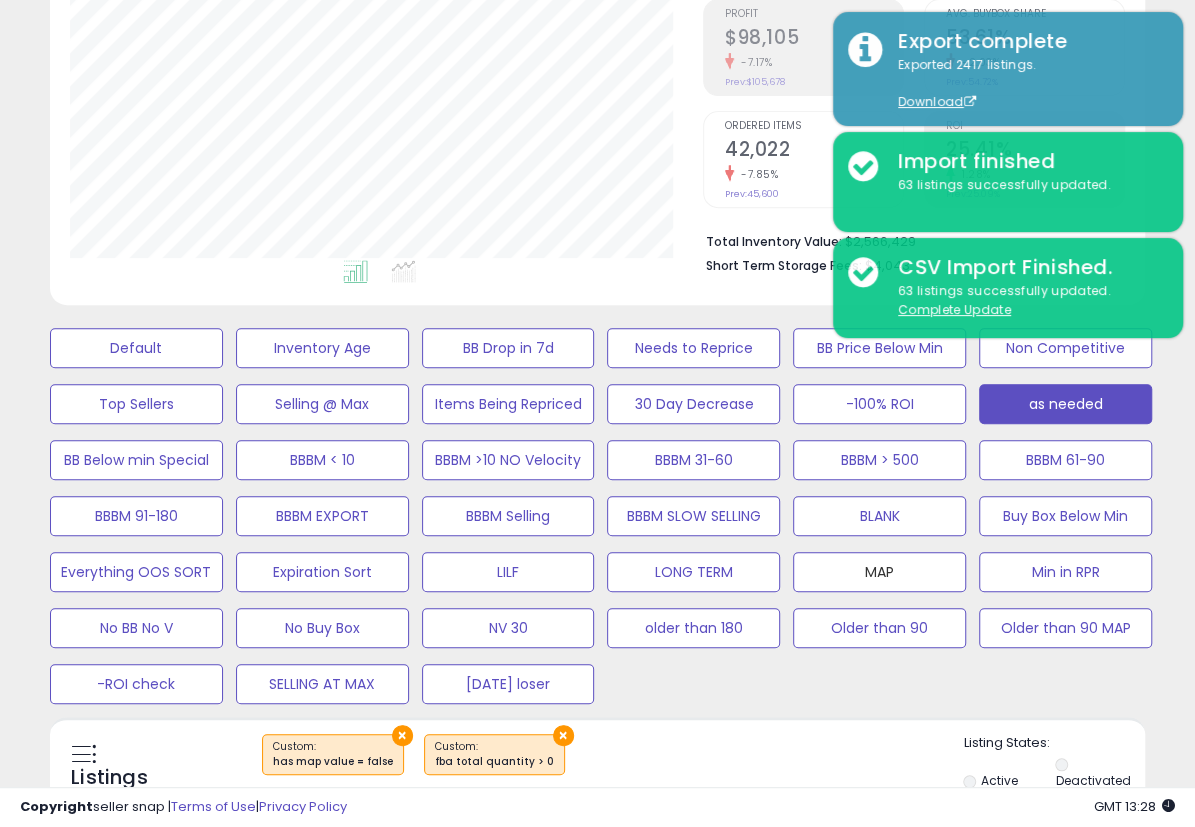 click on "MAP" at bounding box center [136, 348] 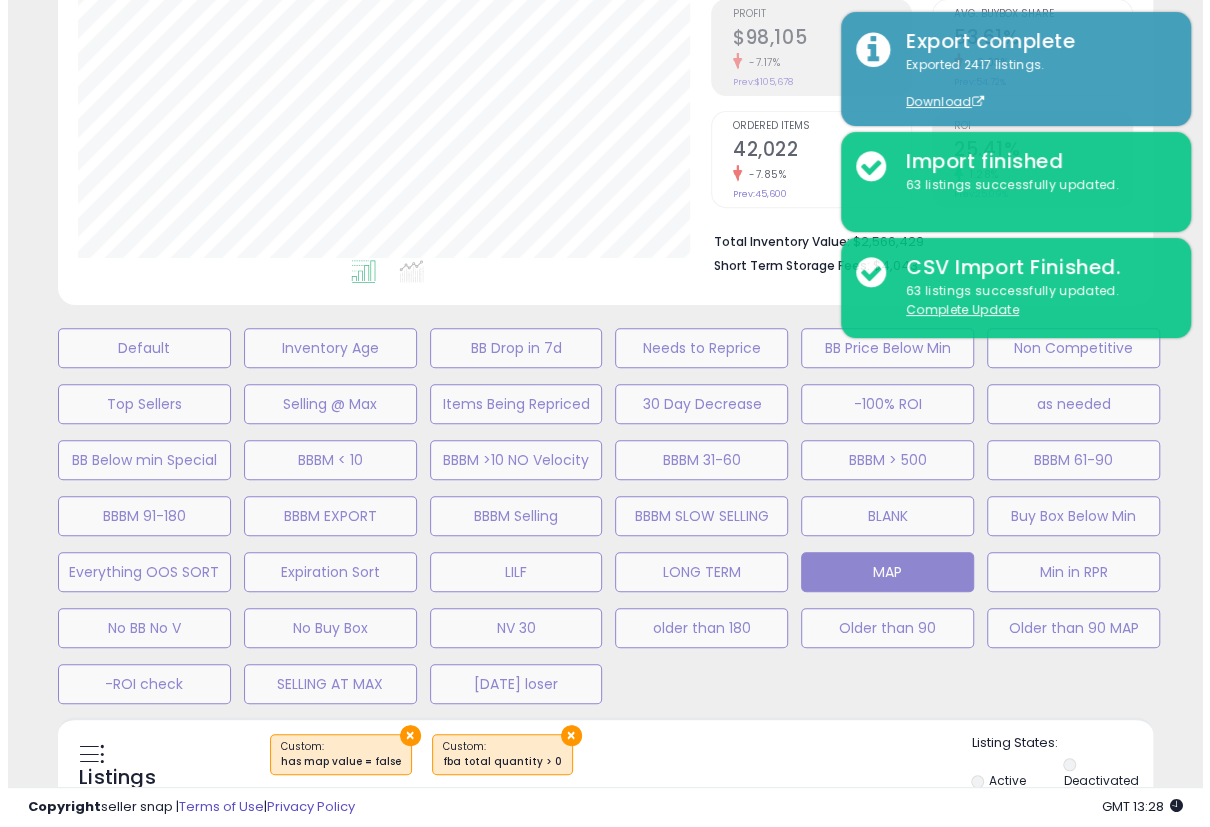 scroll, scrollTop: 999590, scrollLeft: 999358, axis: both 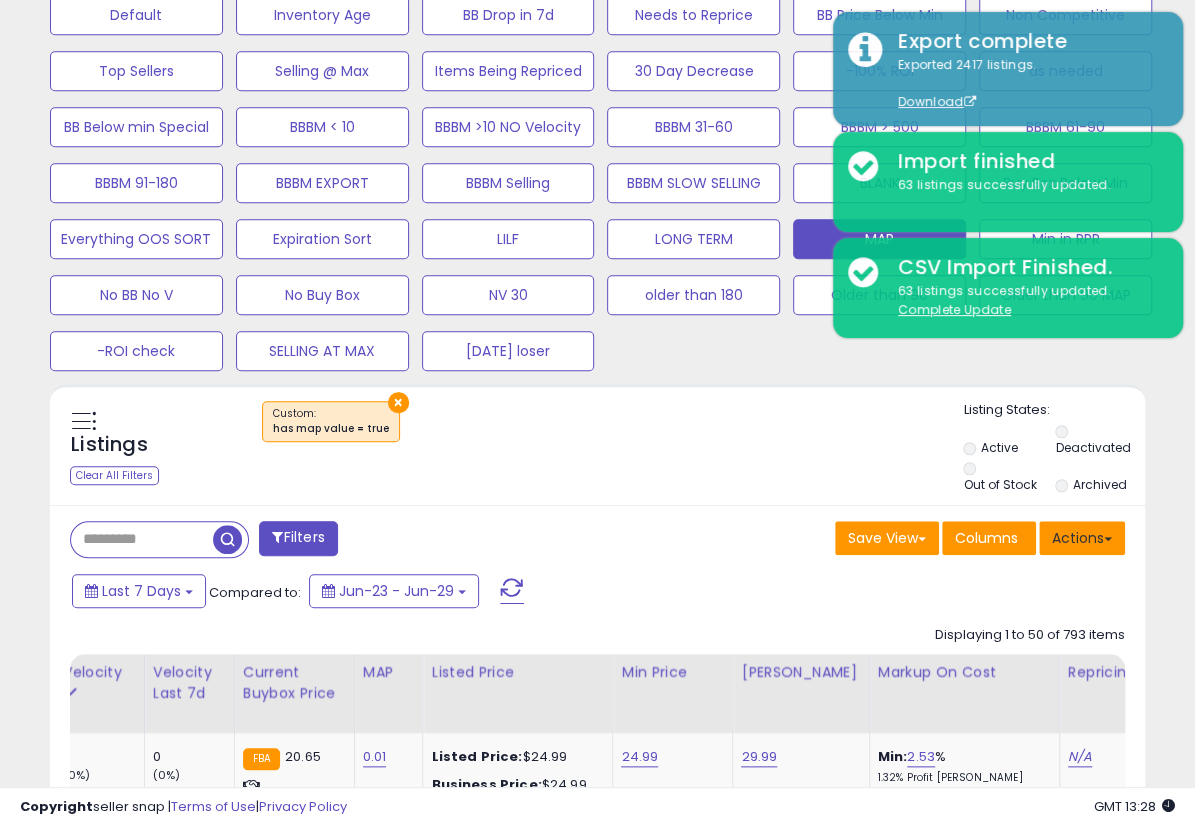 click on "Actions" at bounding box center (1082, 538) 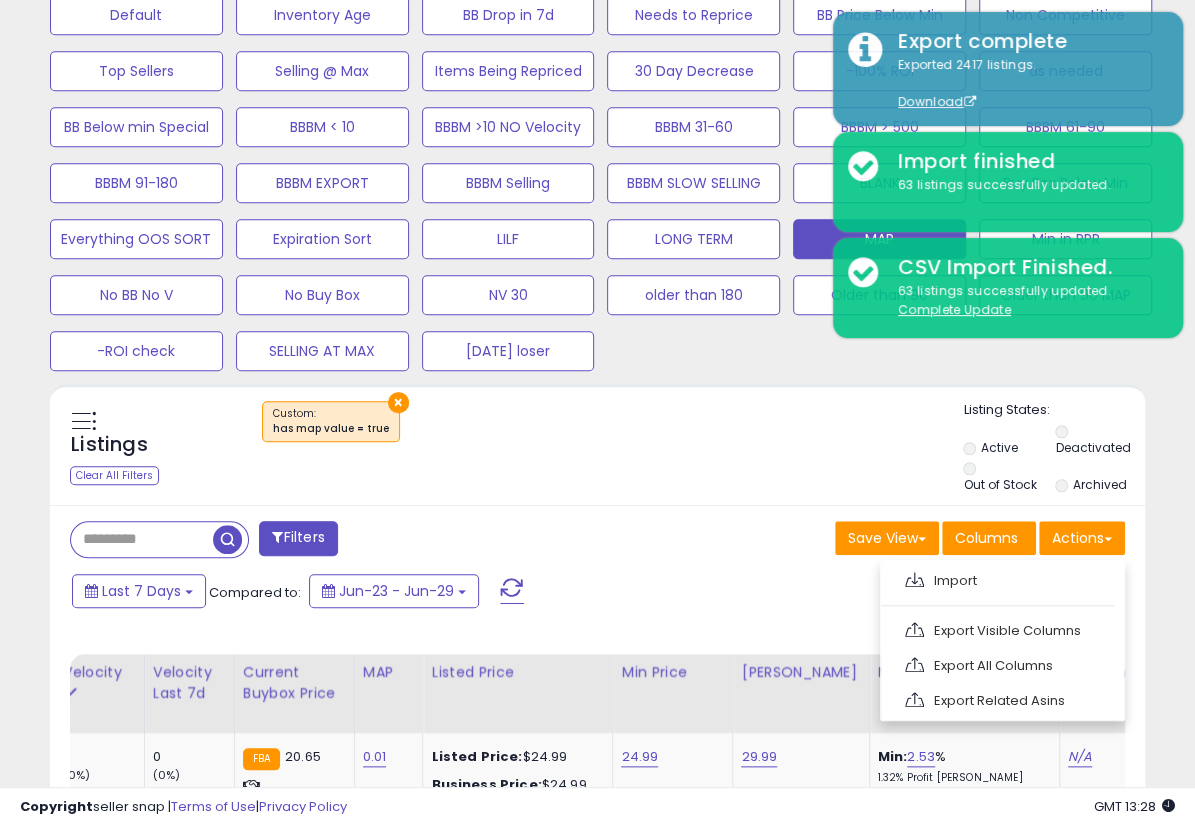 click on "Export Visible Columns" at bounding box center [1000, 630] 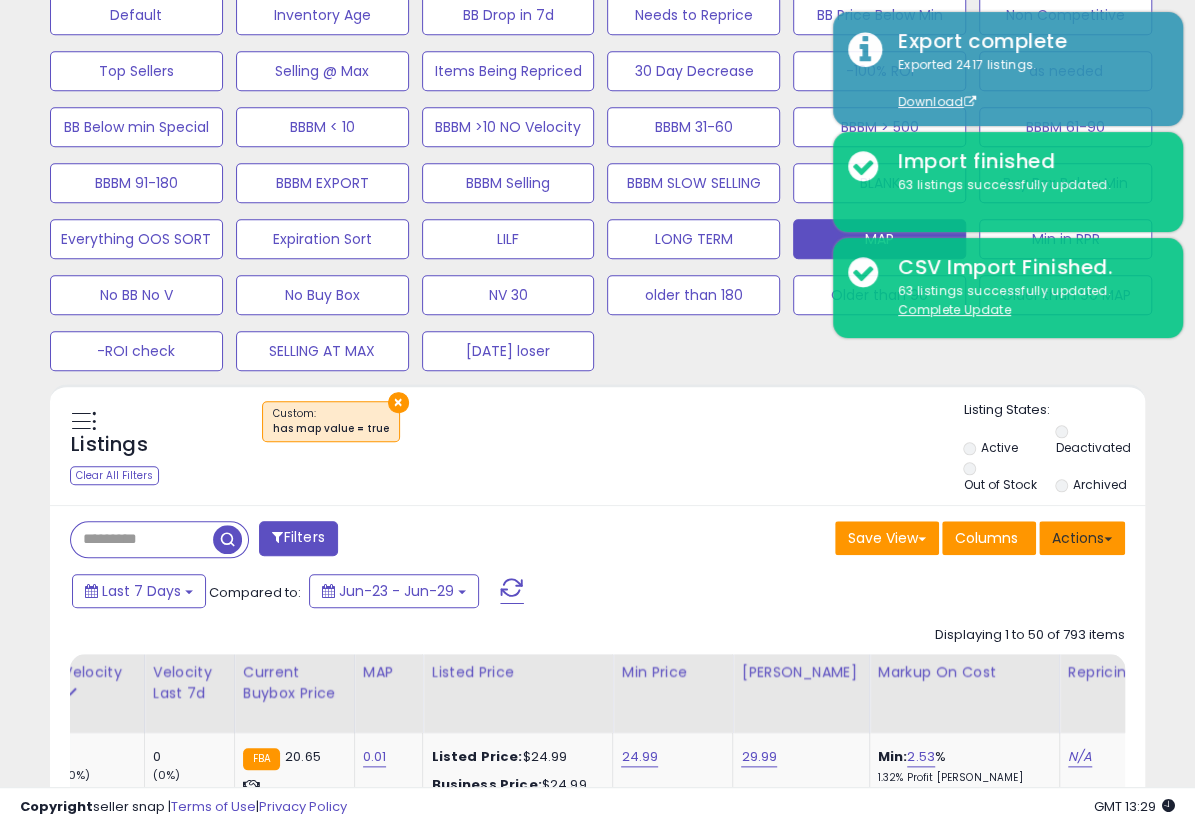 click on "Actions" at bounding box center (1082, 538) 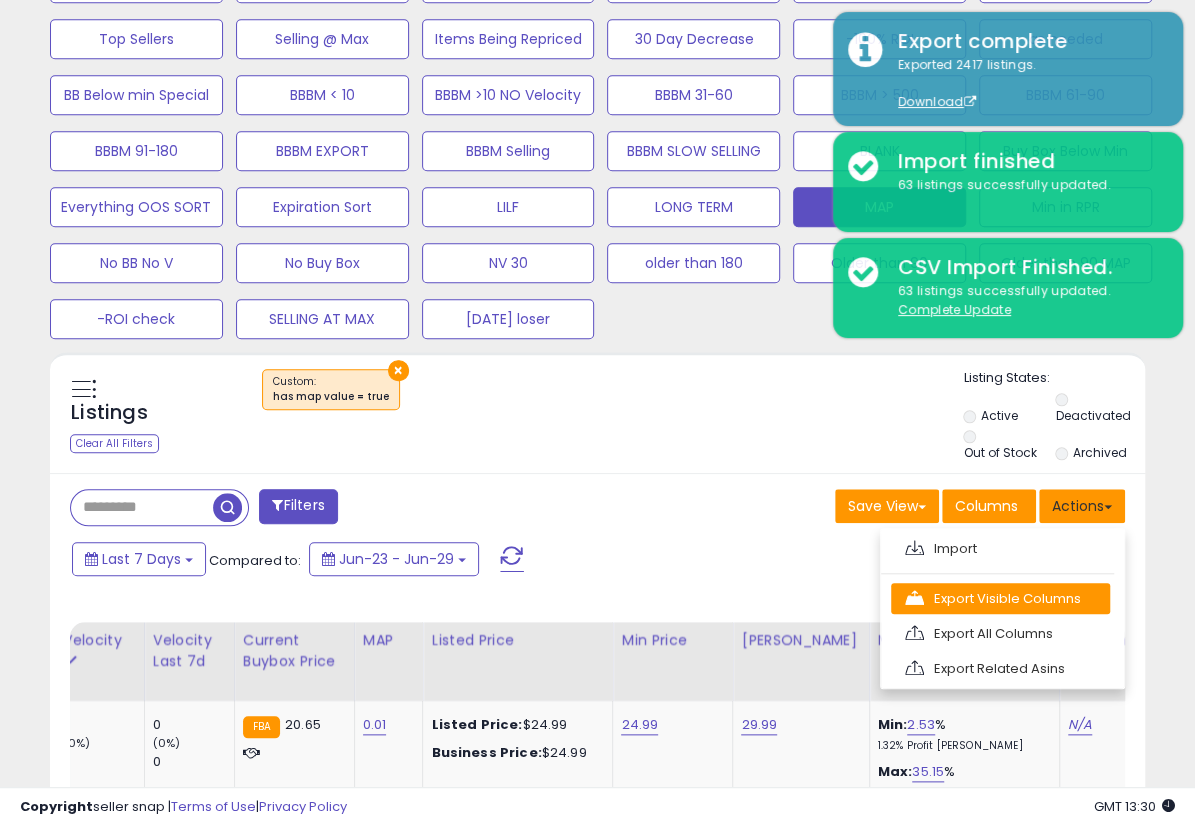 scroll, scrollTop: 704, scrollLeft: 0, axis: vertical 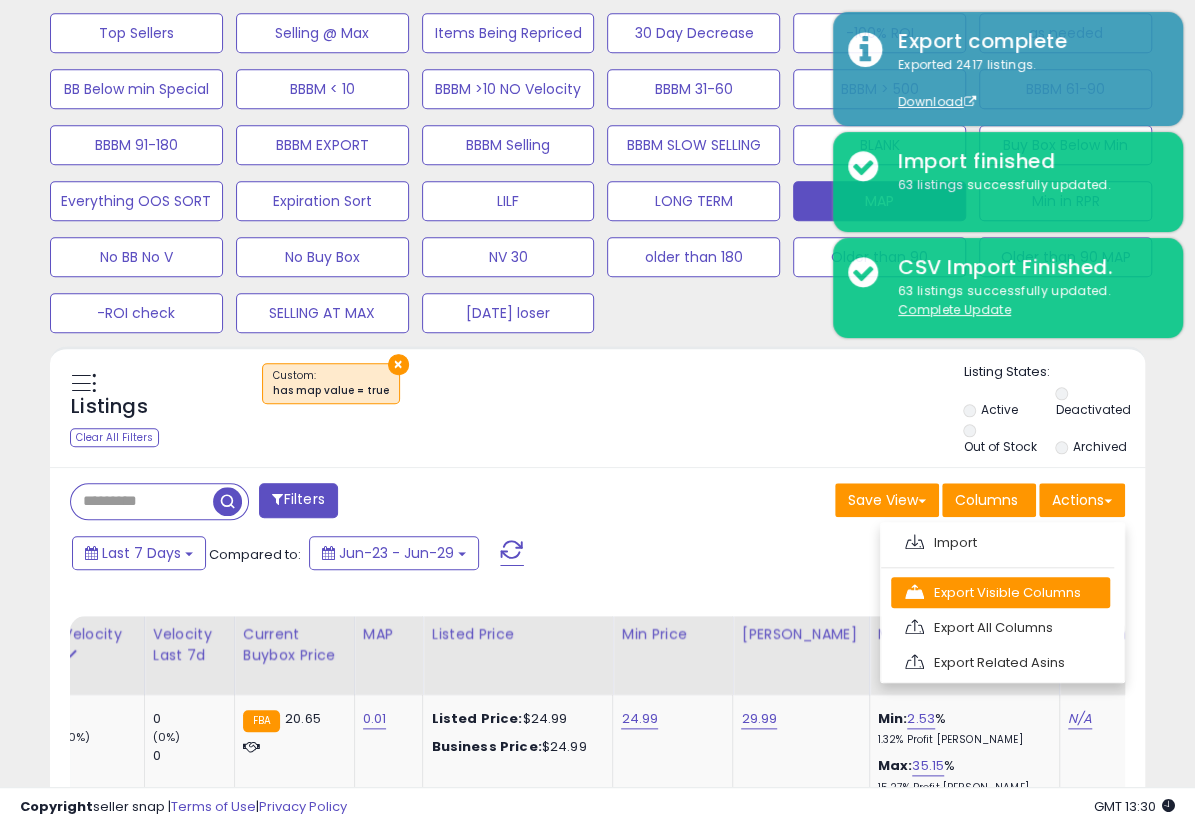 click on "Export Visible Columns" at bounding box center [1000, 592] 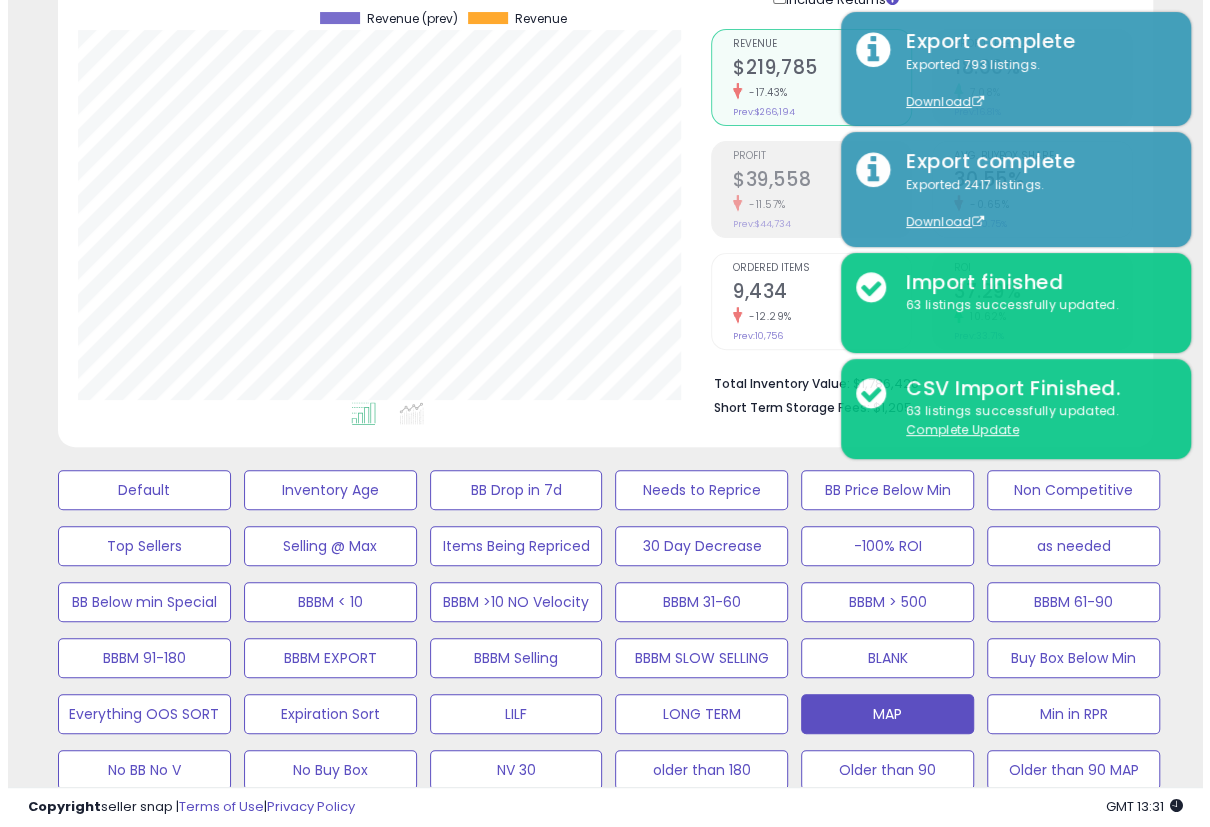 scroll, scrollTop: 38, scrollLeft: 0, axis: vertical 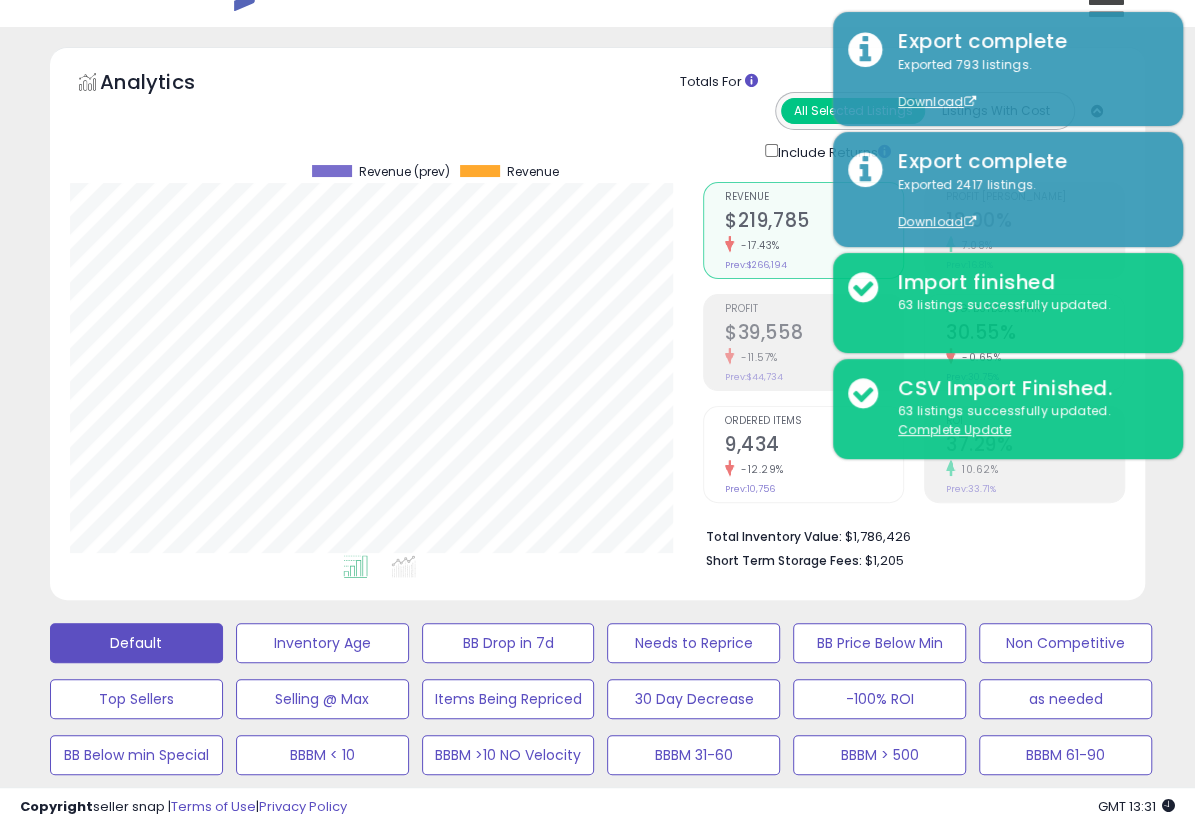click on "Default" at bounding box center [136, 643] 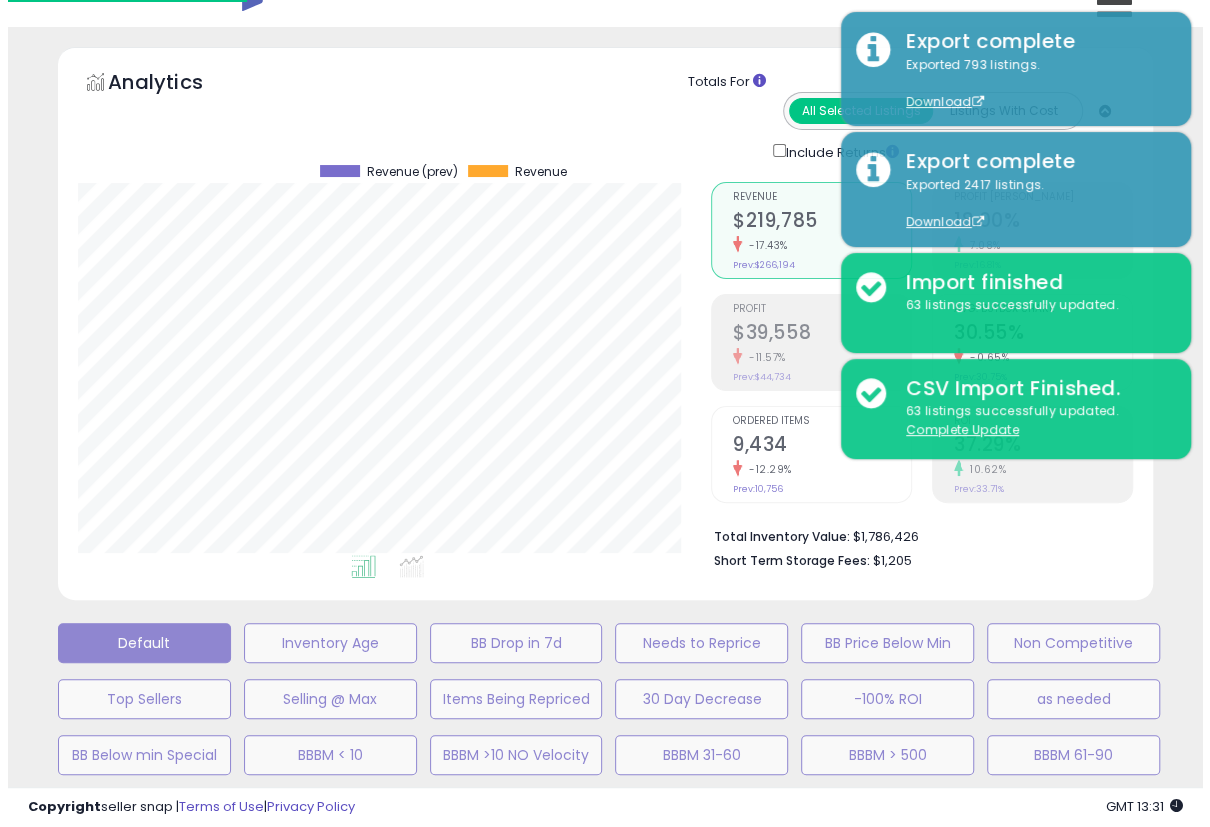 scroll, scrollTop: 999590, scrollLeft: 999358, axis: both 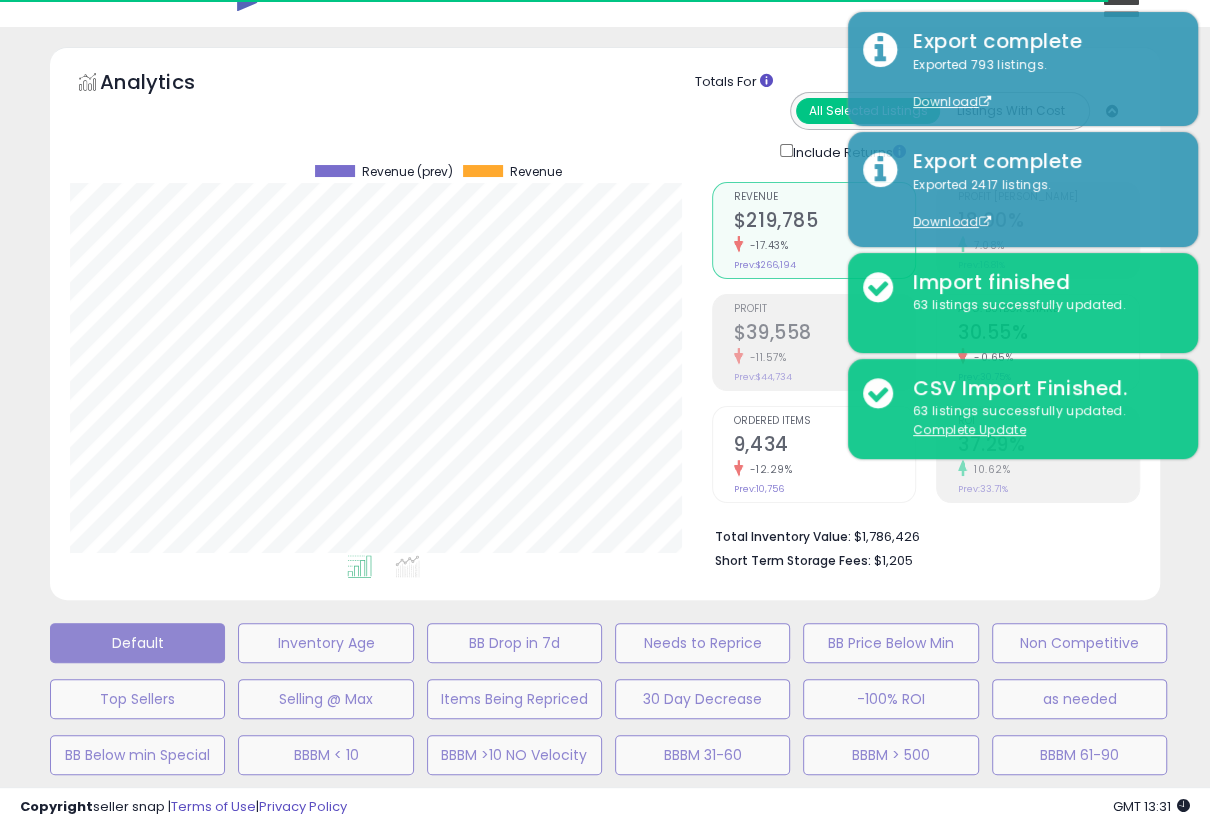 select on "**" 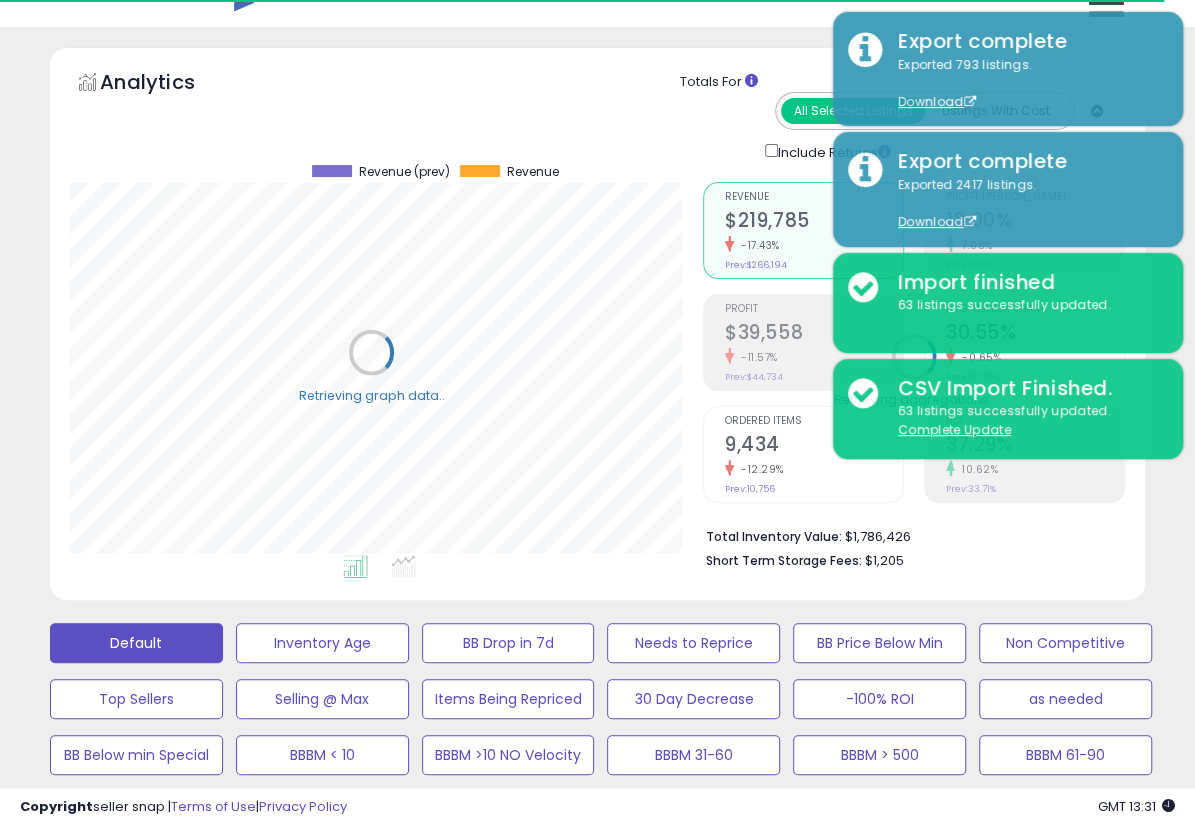 scroll, scrollTop: 410, scrollLeft: 632, axis: both 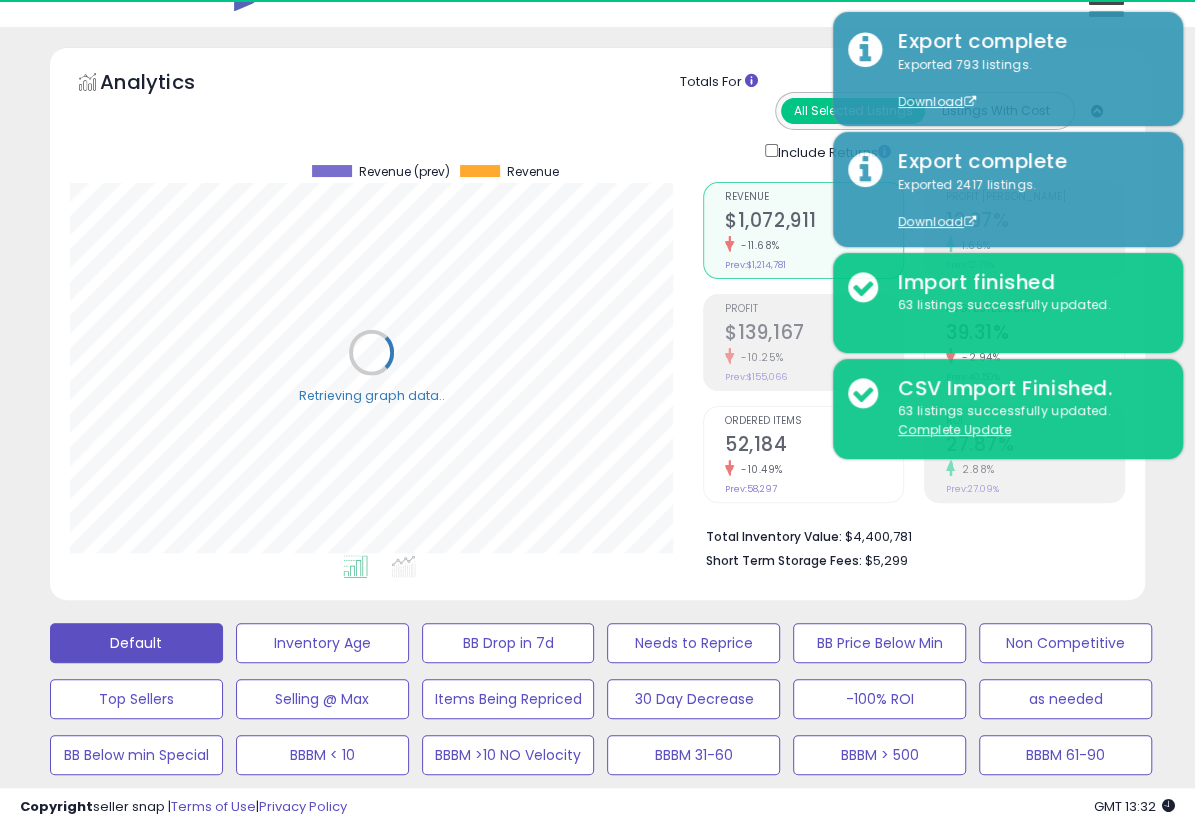 click on "Analytics
Totals For
All Selected Listings
Listings With Cost
Include Returns" at bounding box center (597, 323) 